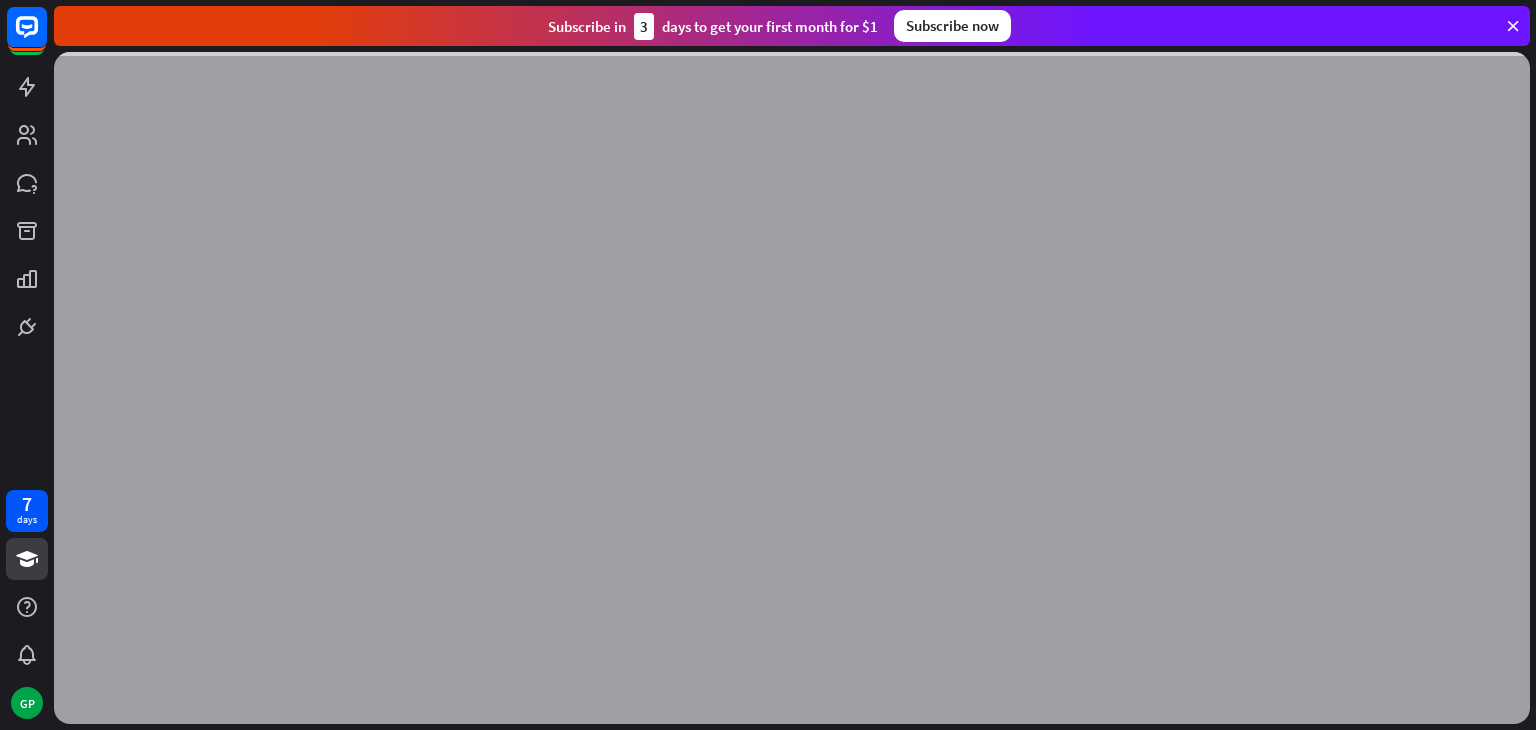 scroll, scrollTop: 0, scrollLeft: 0, axis: both 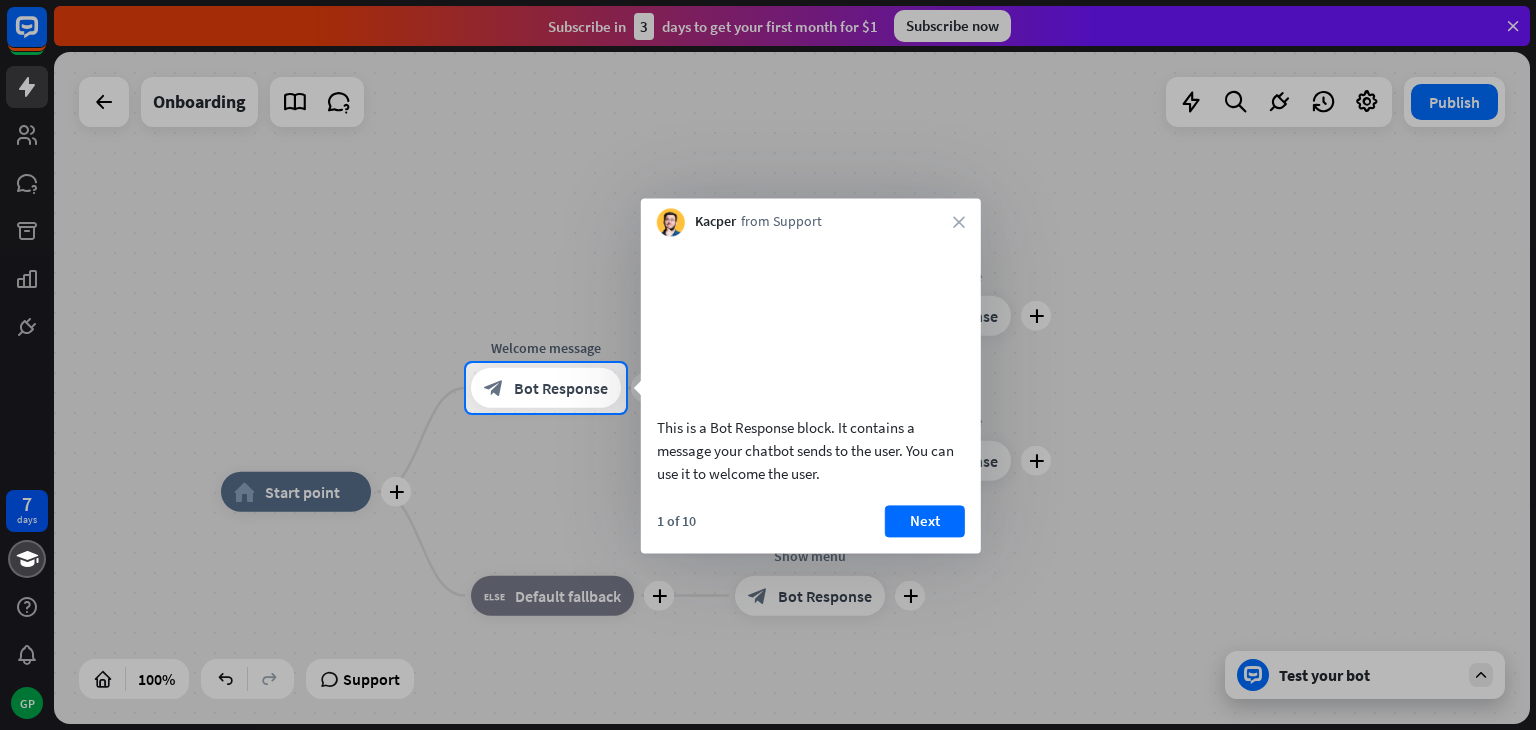 click at bounding box center [768, 181] 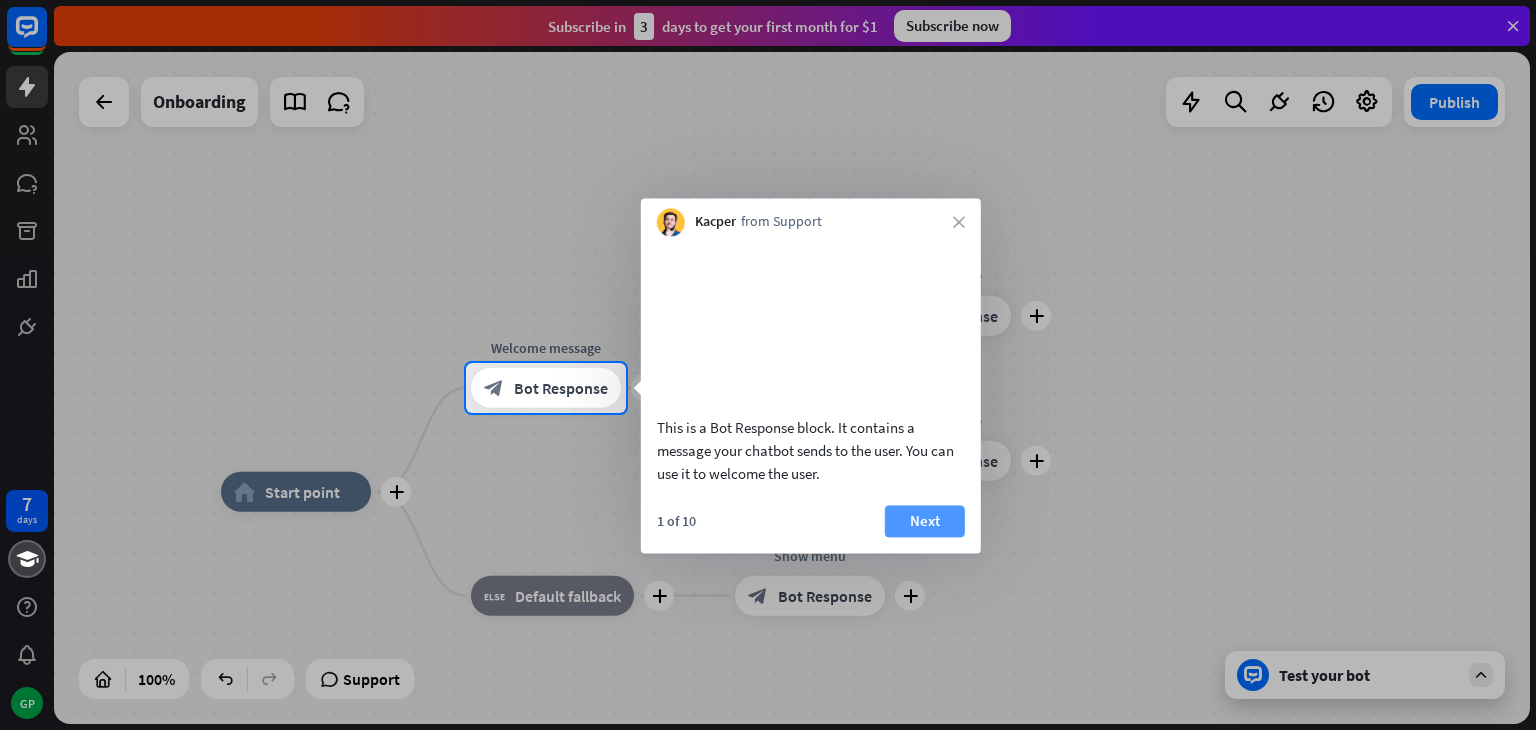 click on "Next" at bounding box center [925, 521] 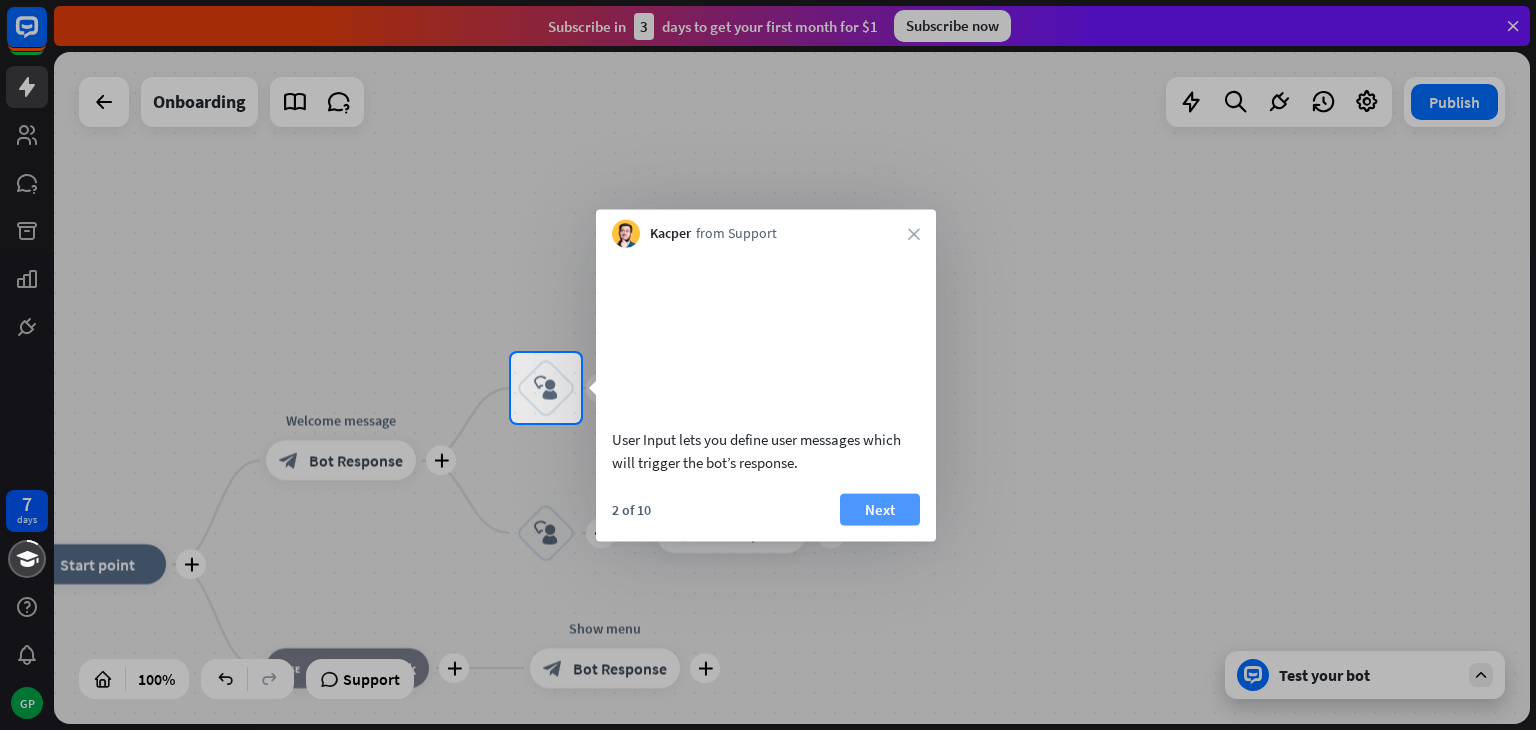 click on "Next" at bounding box center (880, 509) 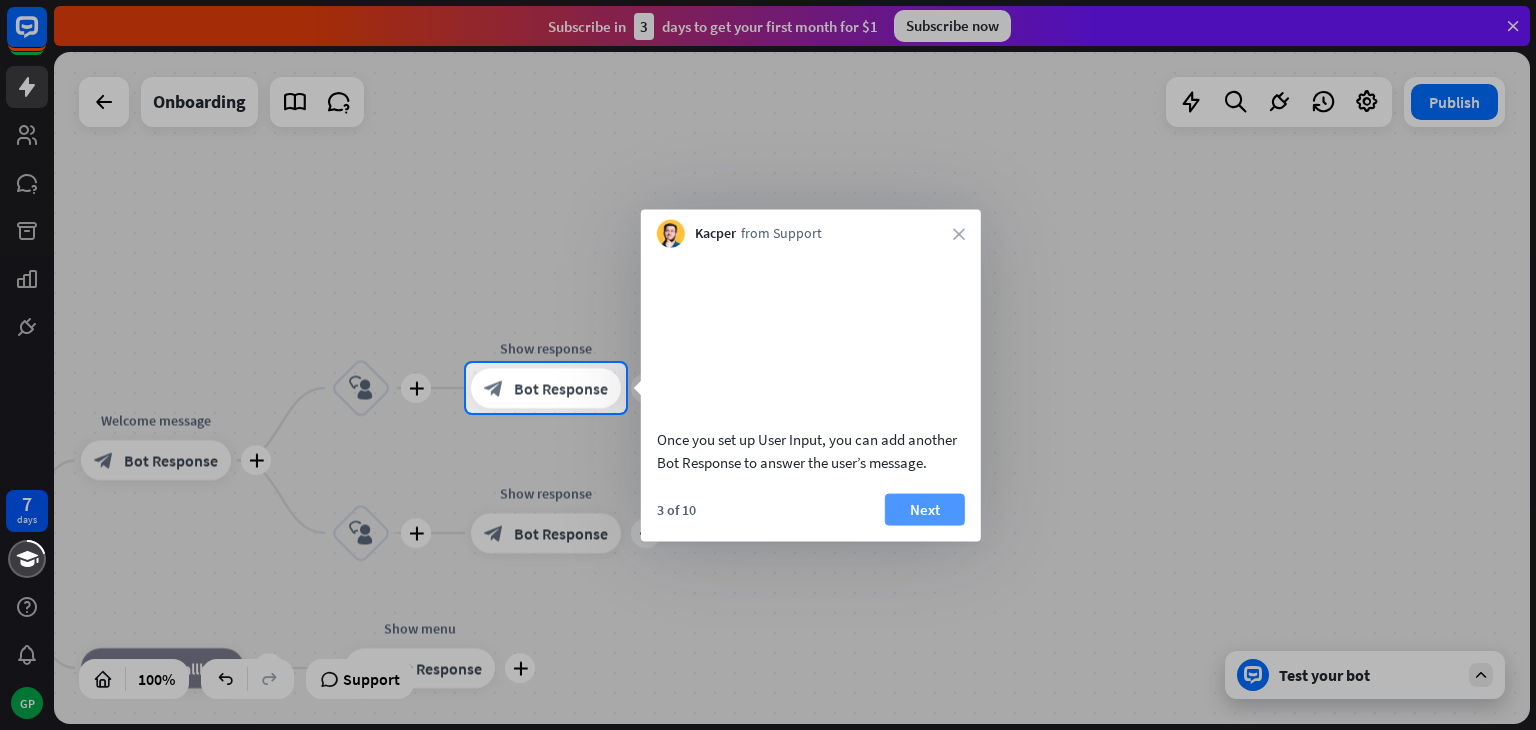 click on "Next" at bounding box center (925, 509) 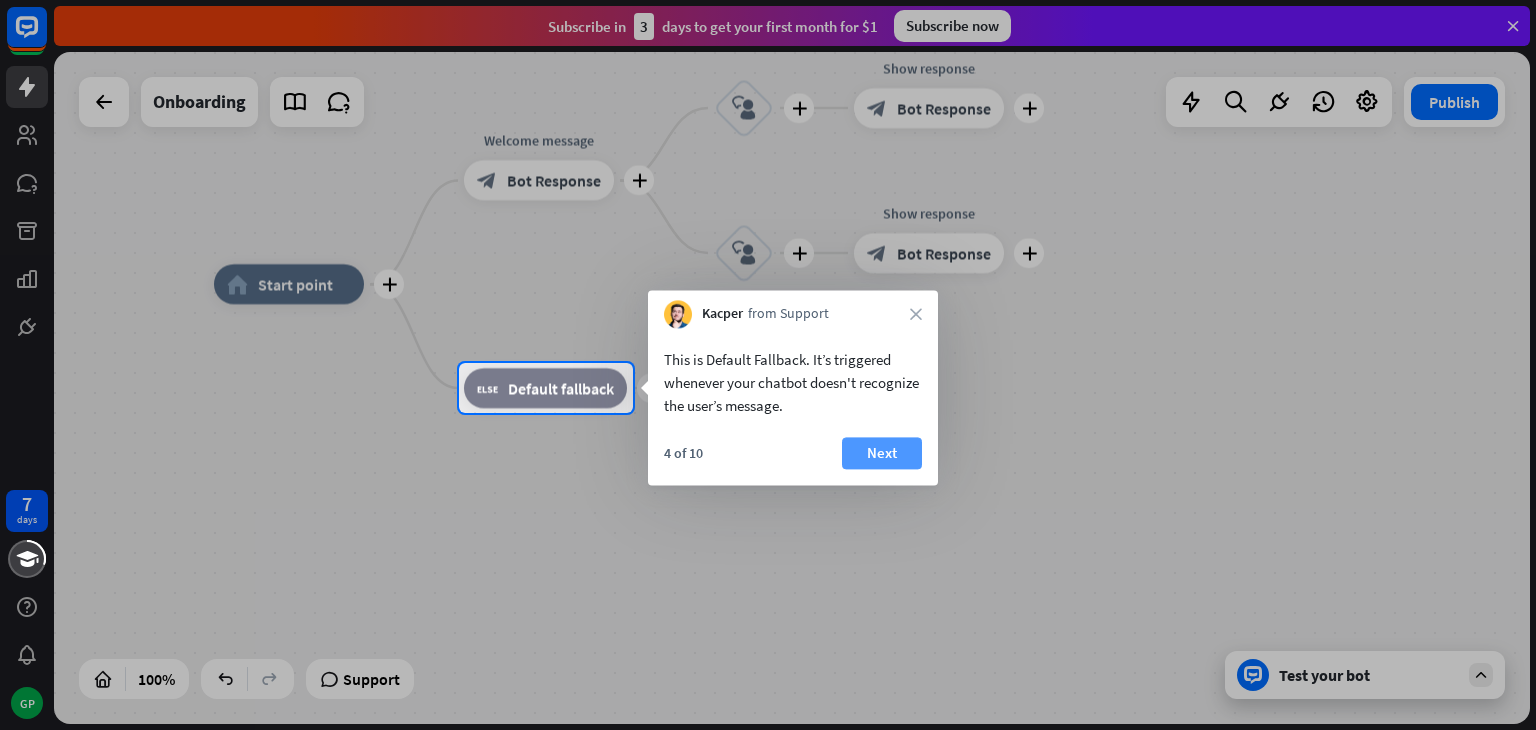 drag, startPoint x: 885, startPoint y: 473, endPoint x: 872, endPoint y: 454, distance: 23.021729 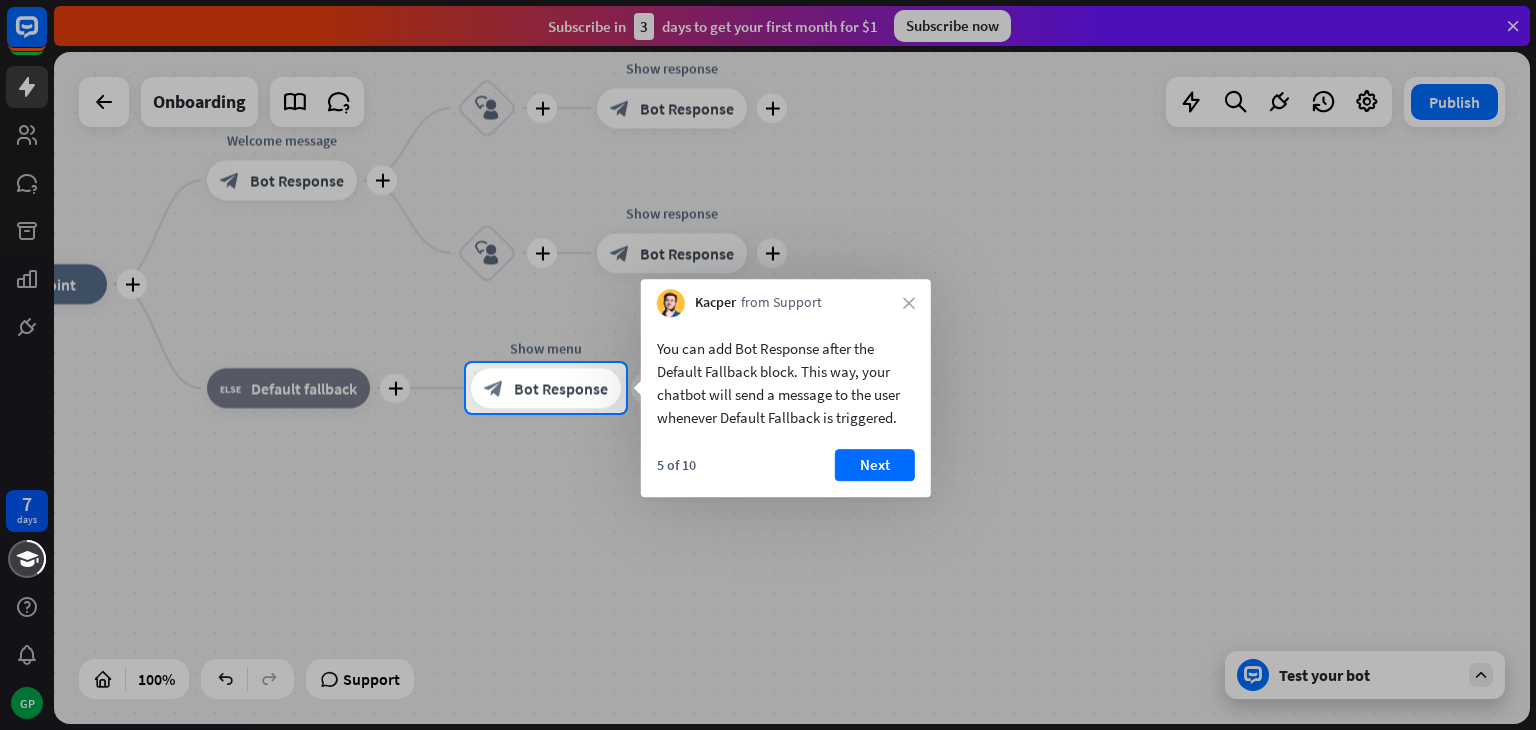 click on "Next" at bounding box center (875, 465) 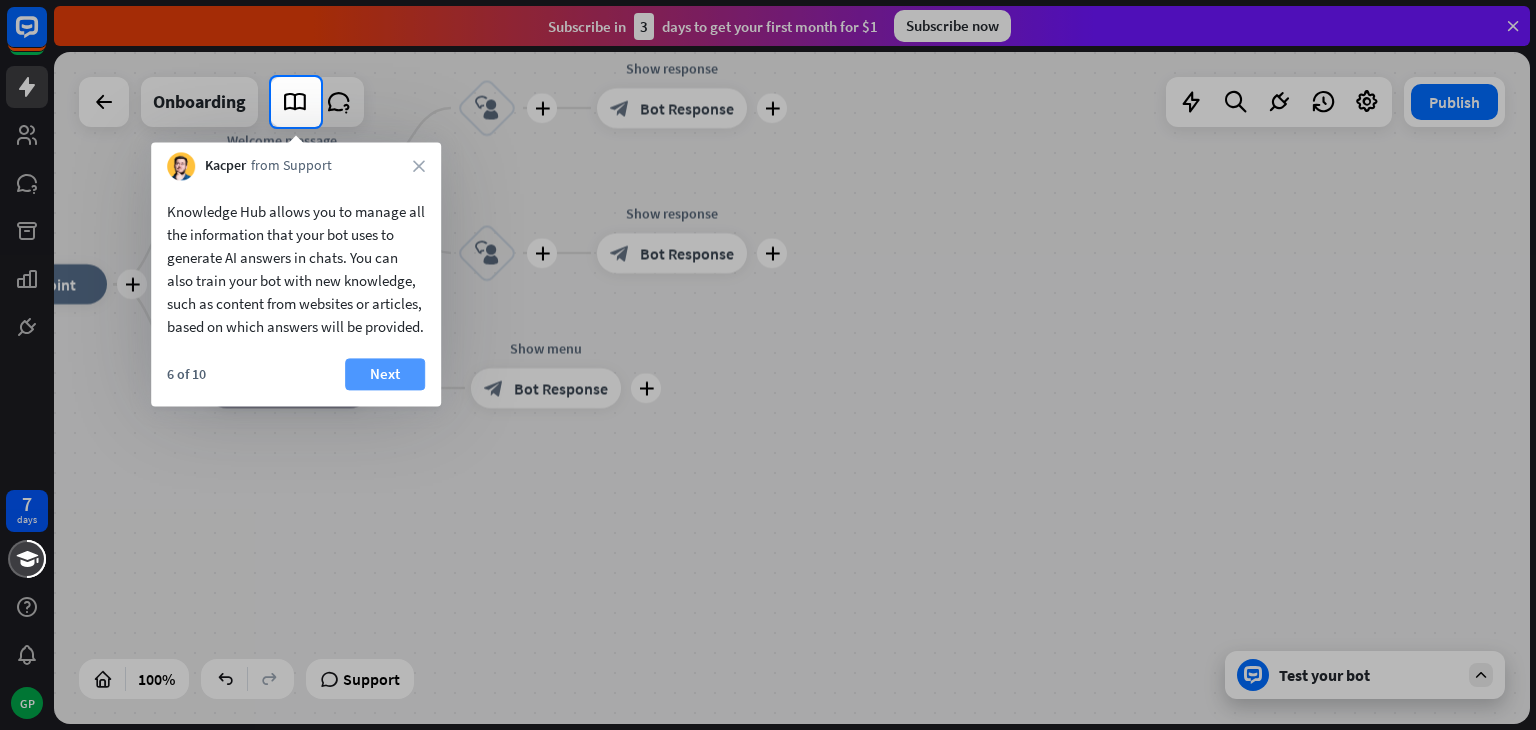 click on "Next" at bounding box center [385, 374] 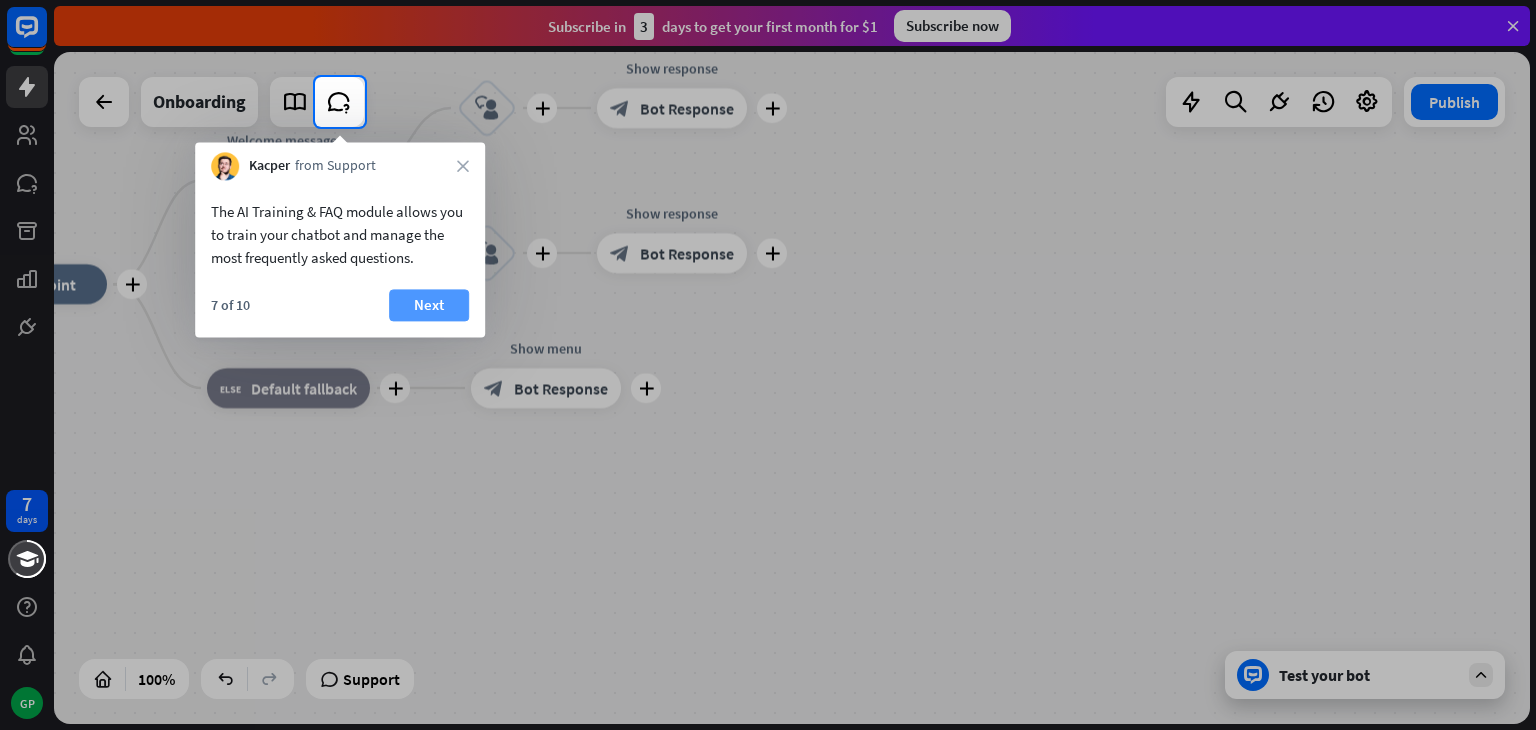 click on "Next" at bounding box center (429, 305) 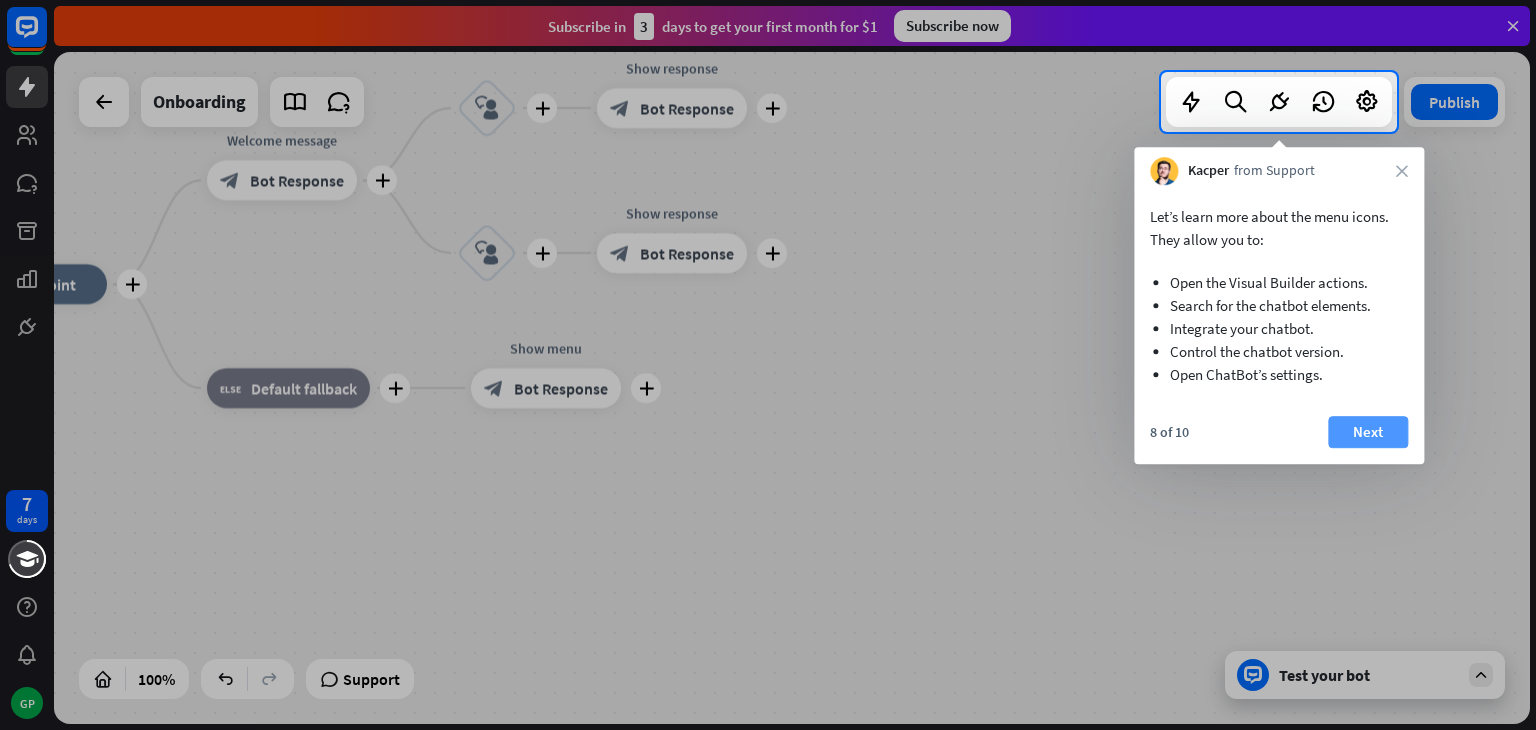 click on "Next" at bounding box center [1368, 432] 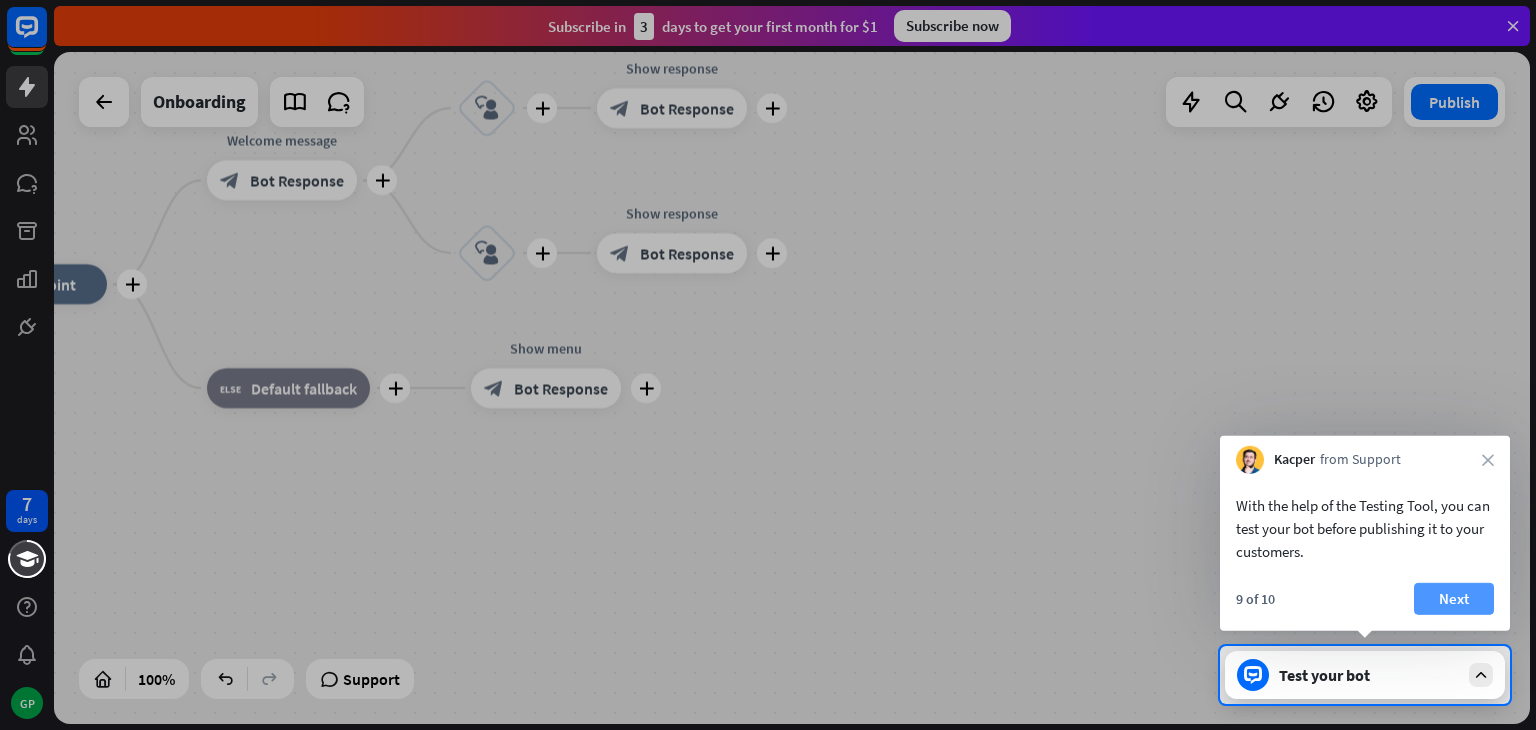 click on "Next" at bounding box center (1454, 599) 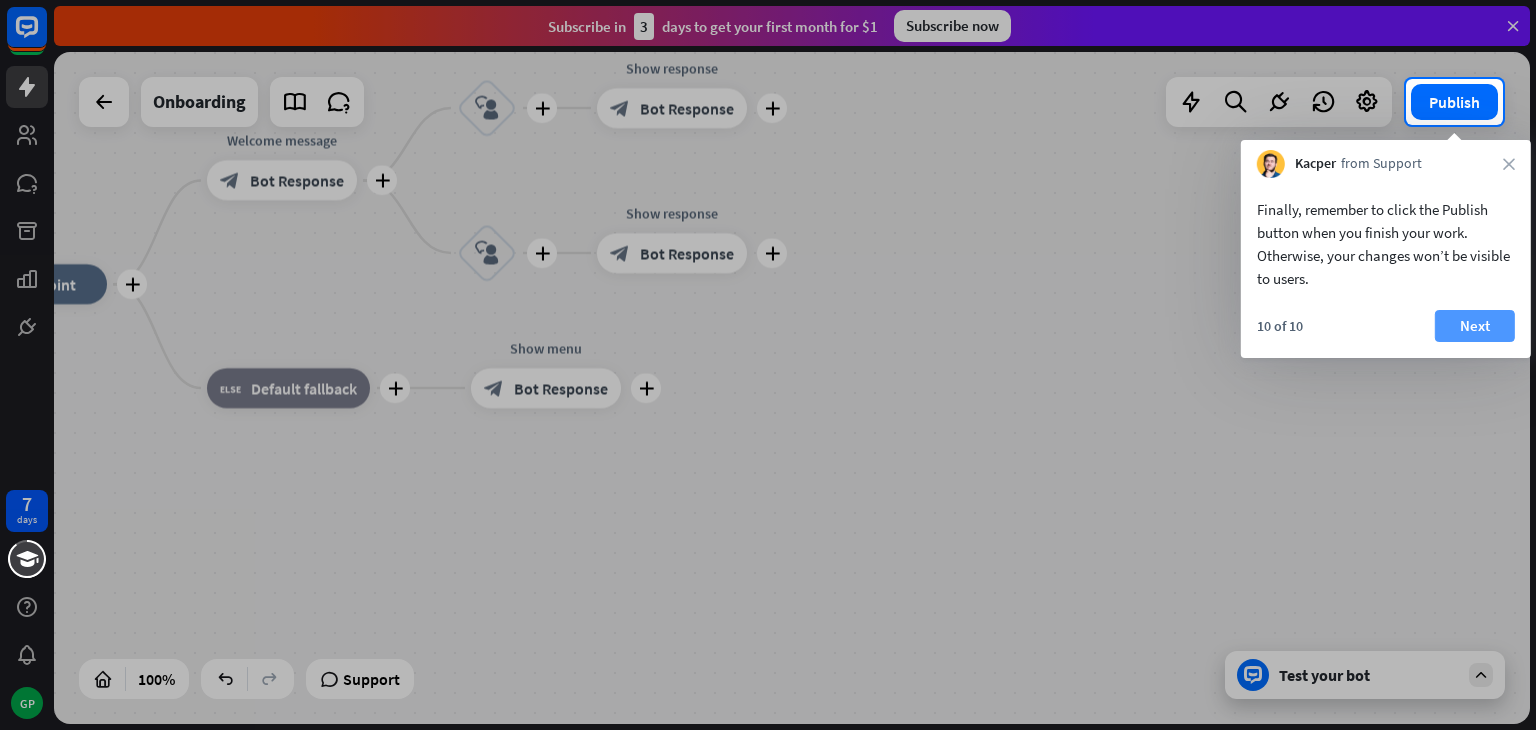 click on "Next" at bounding box center (1475, 326) 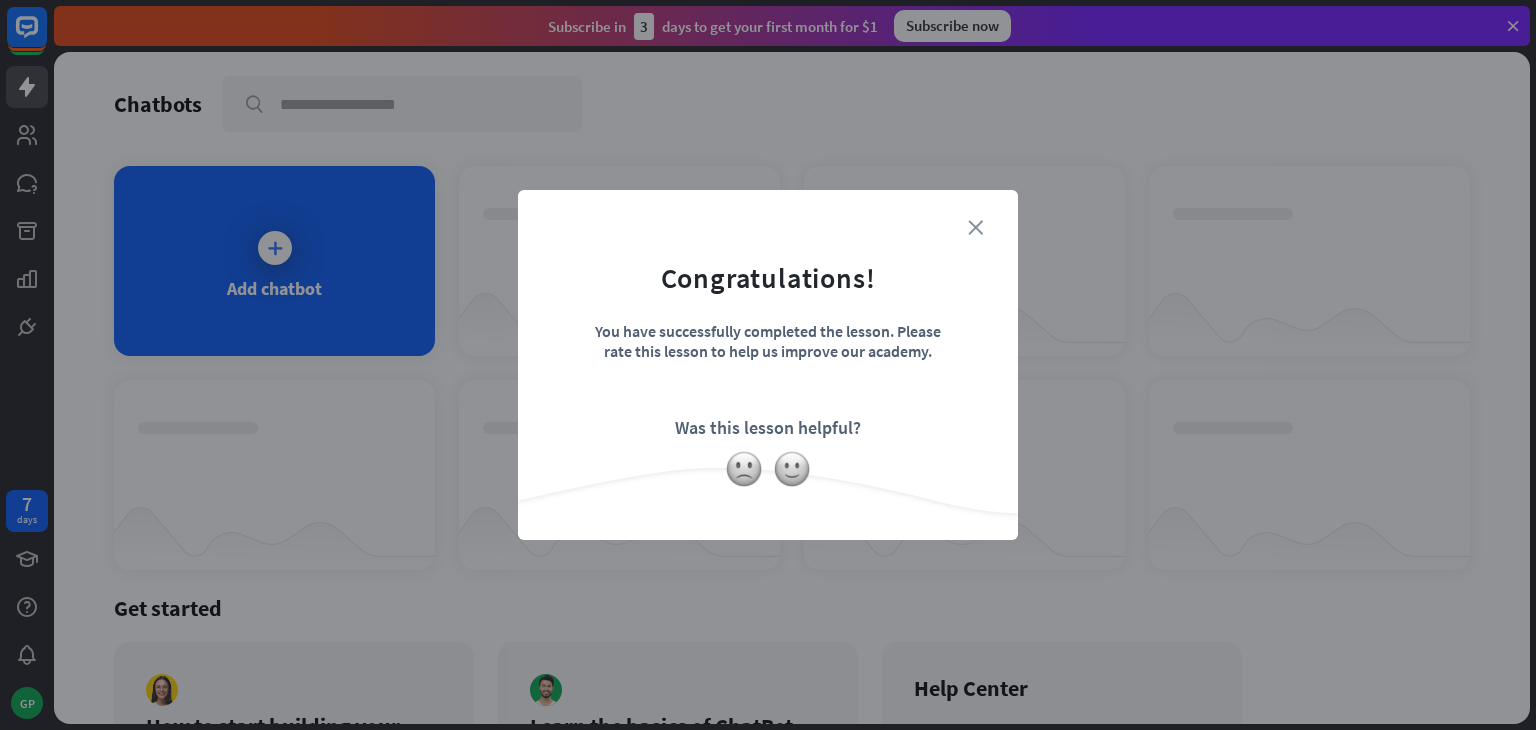 click on "close" at bounding box center (975, 227) 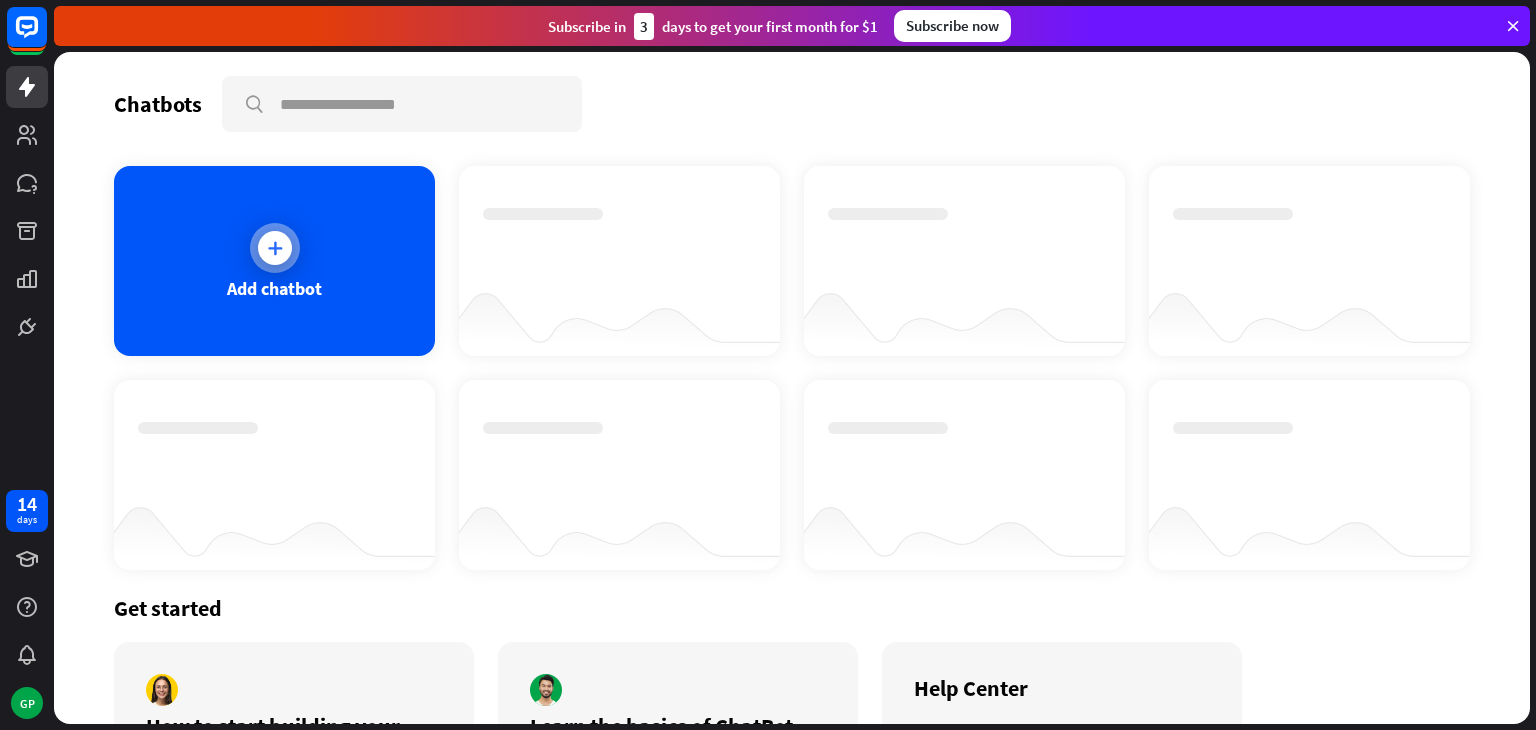 click at bounding box center (275, 248) 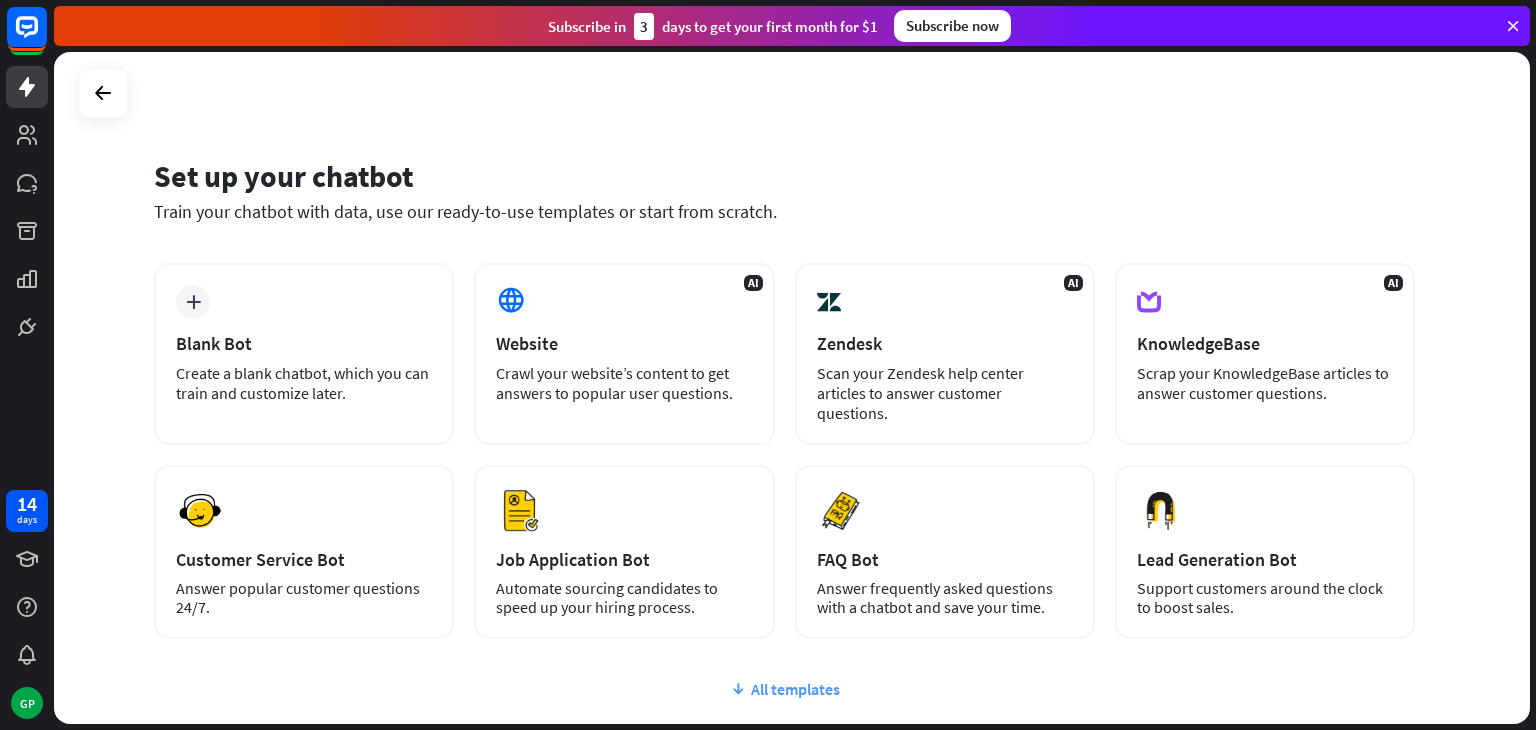 click on "All templates" at bounding box center (784, 689) 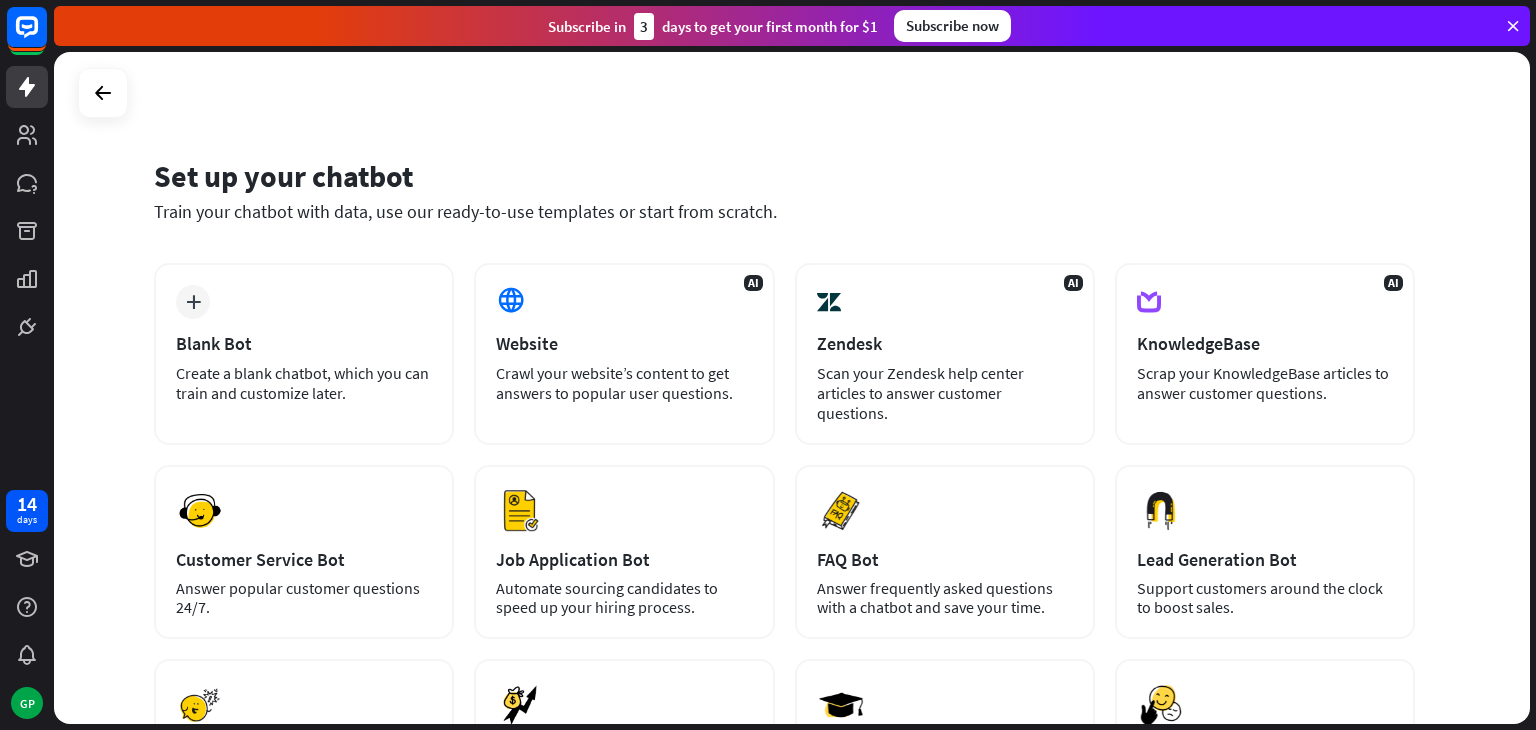 drag, startPoint x: 1531, startPoint y: 201, endPoint x: 1528, endPoint y: 270, distance: 69.065186 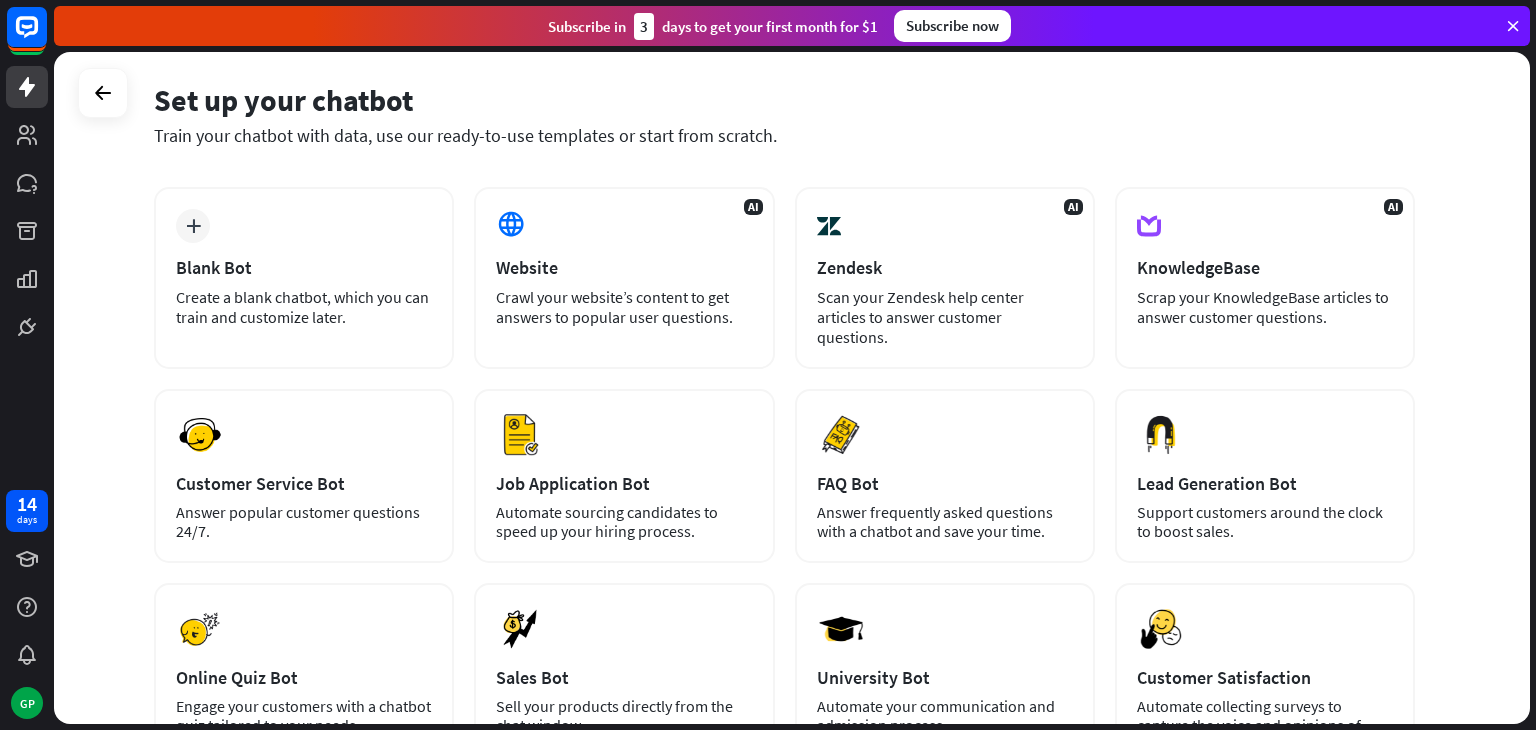 scroll, scrollTop: 108, scrollLeft: 0, axis: vertical 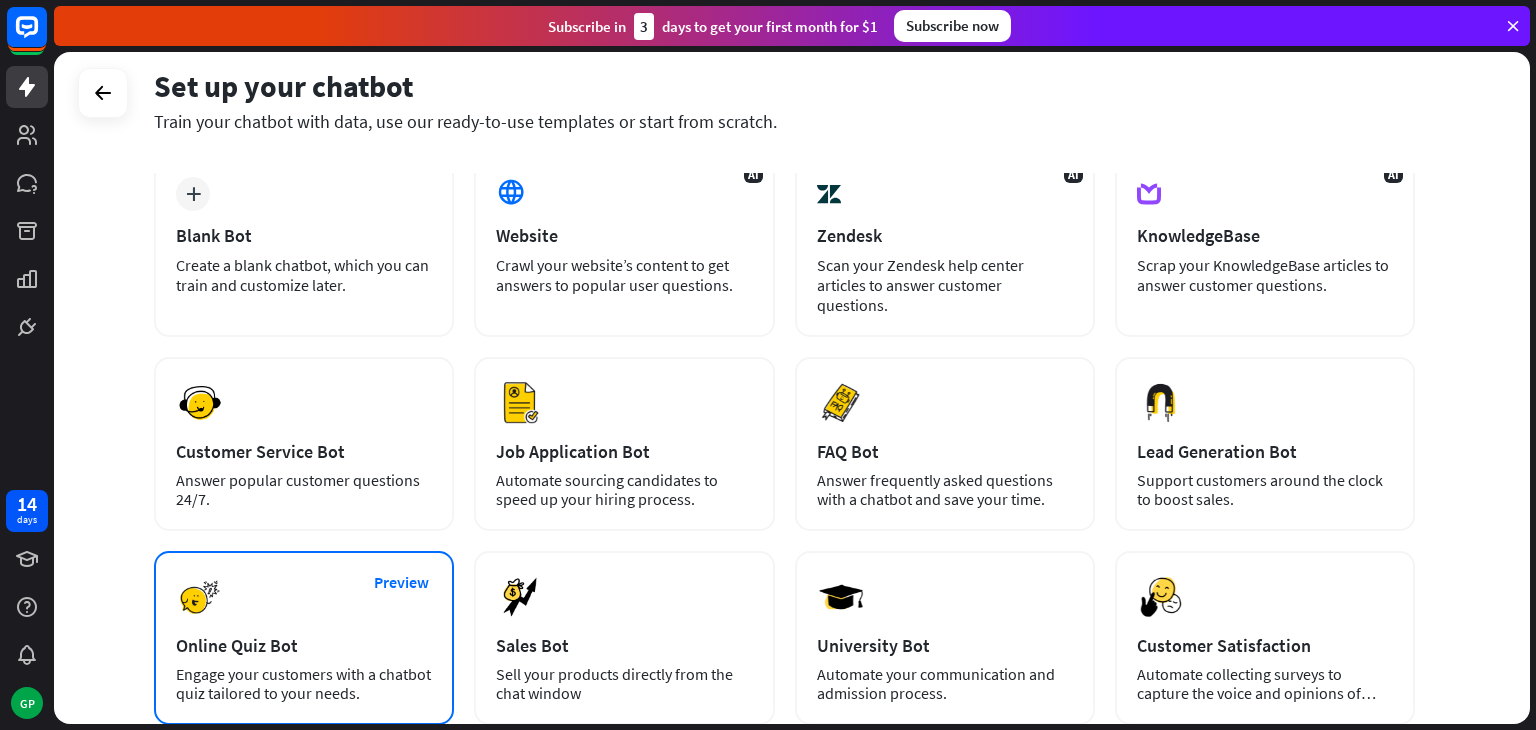 click on "Preview
Online Quiz Bot
Engage your customers with a chatbot quiz tailored to your needs." at bounding box center [304, 638] 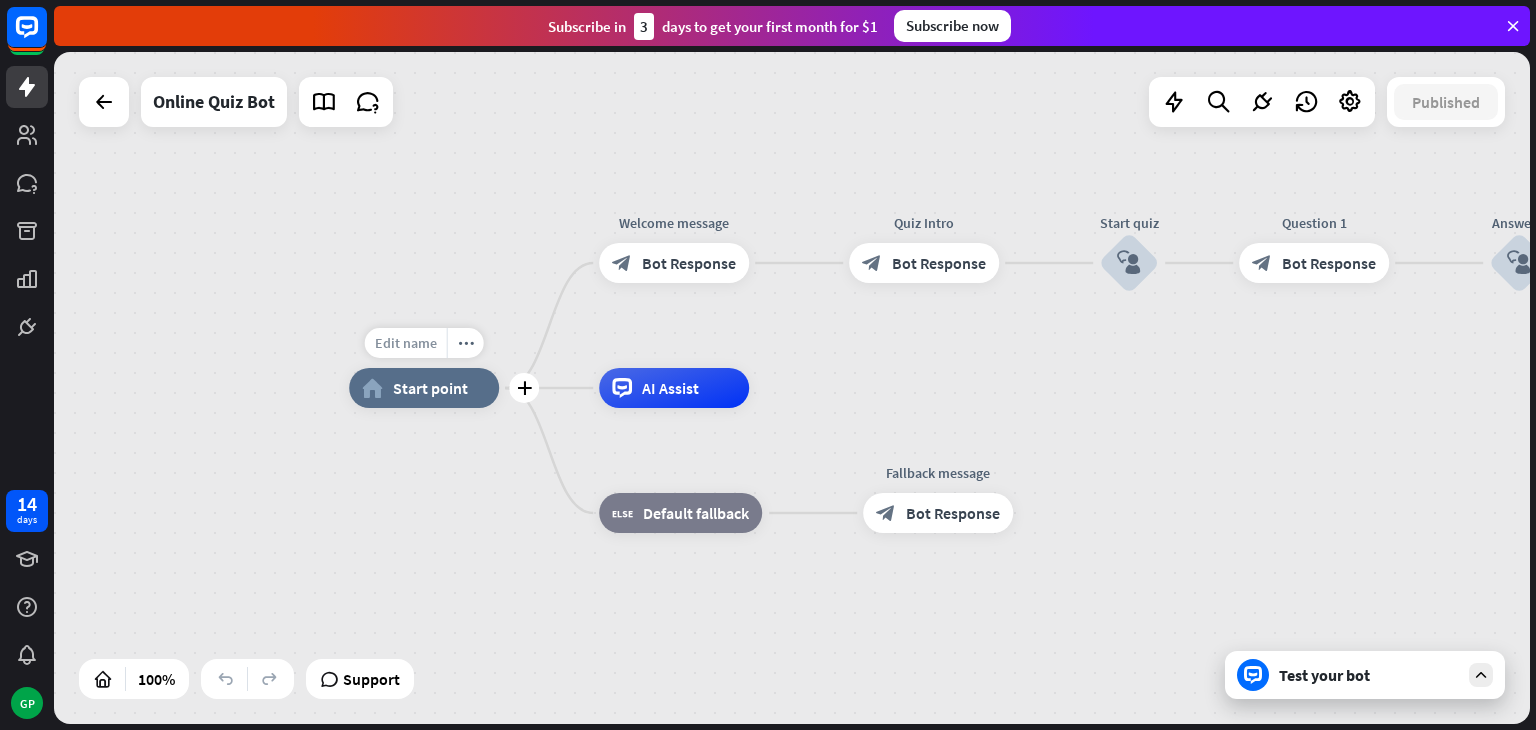 click on "Edit name" at bounding box center (406, 343) 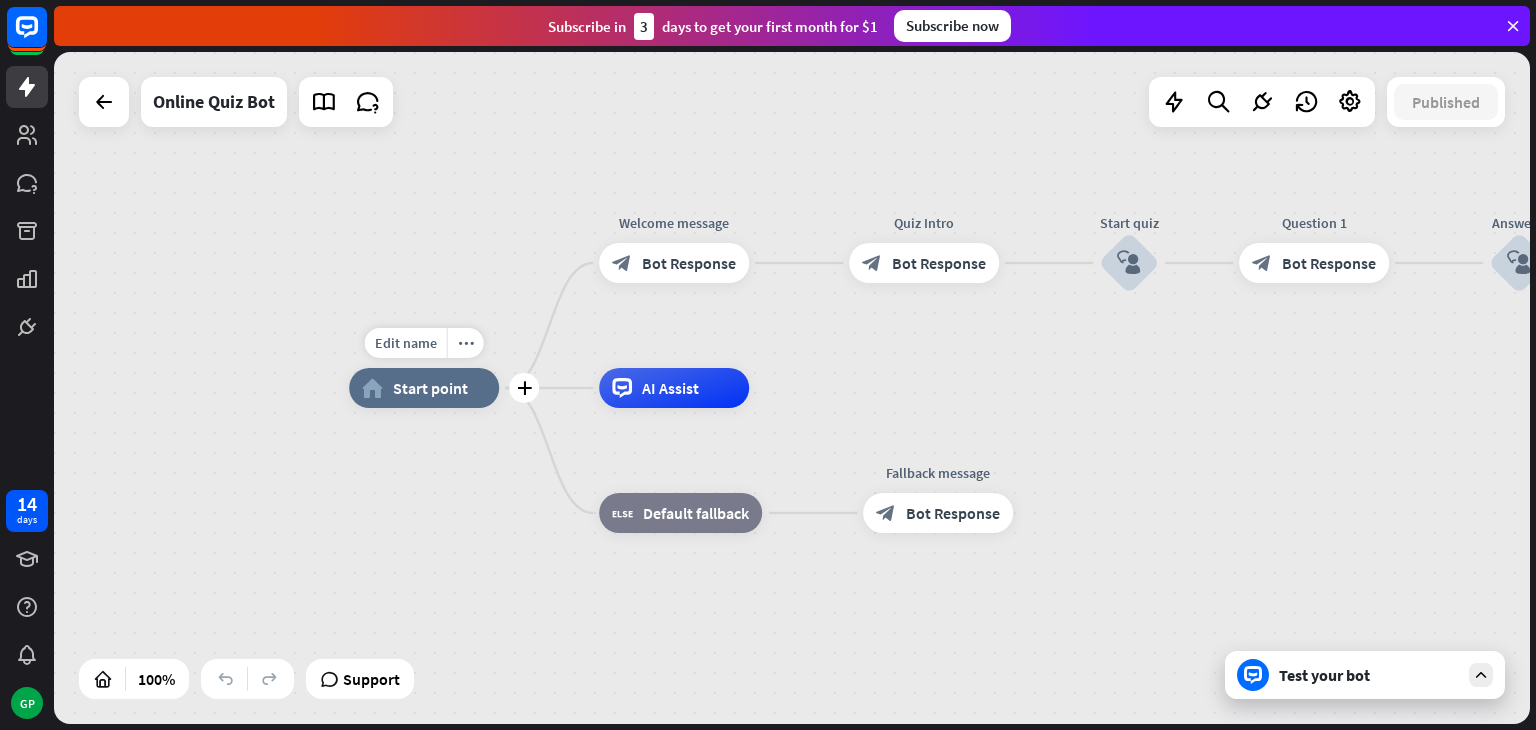 click on "Edit name   more_horiz         plus     home_2   Start point" at bounding box center [424, 388] 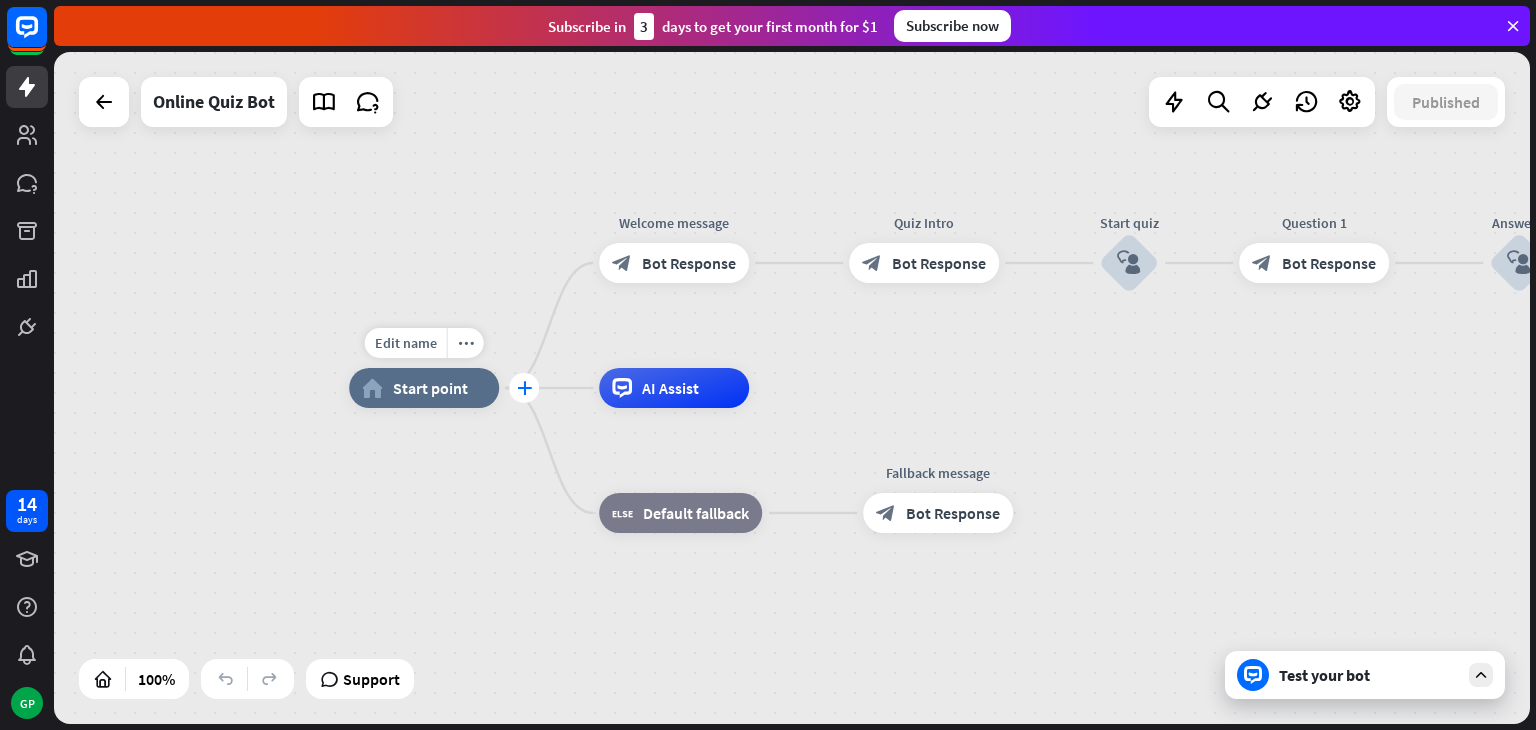 click on "plus" at bounding box center (524, 388) 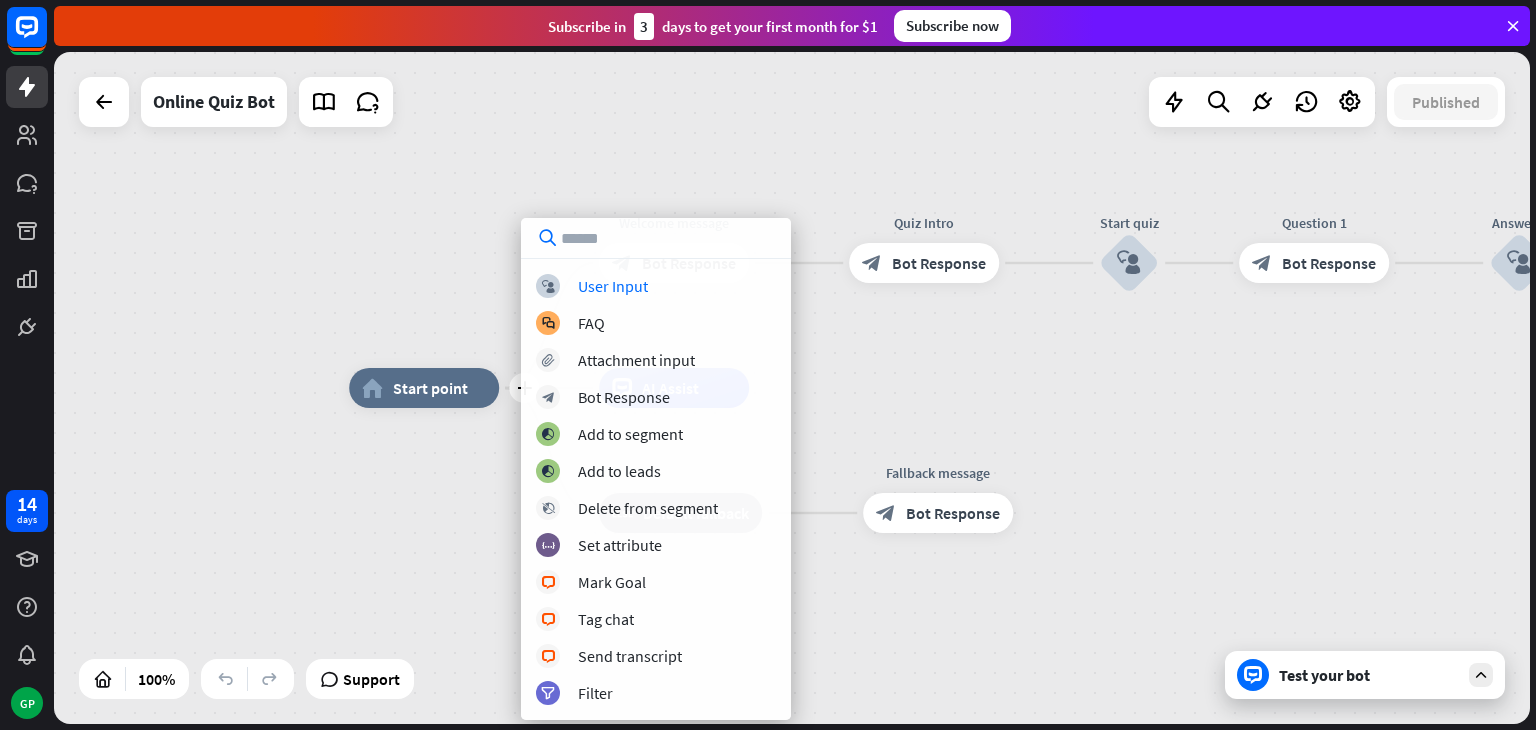 type on "*" 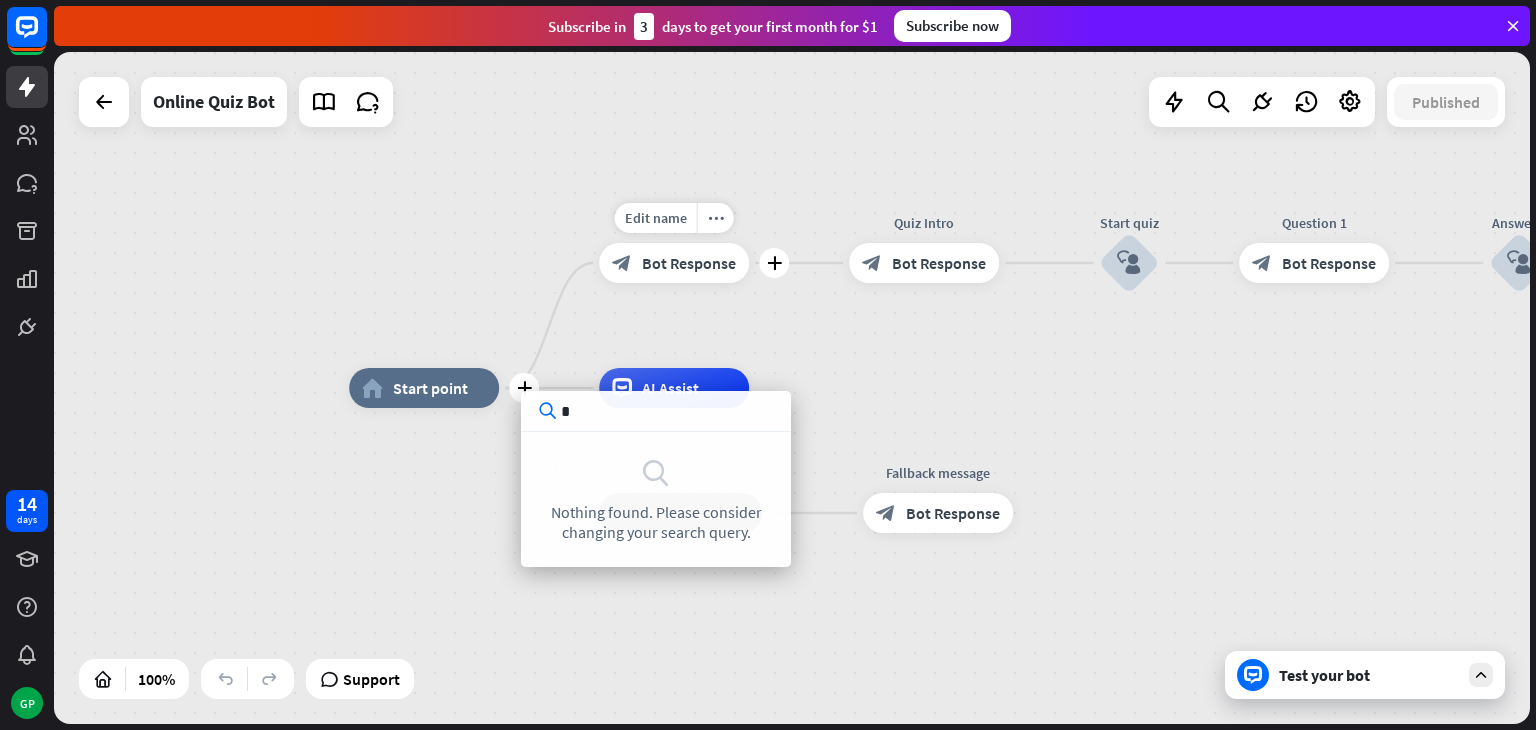 type 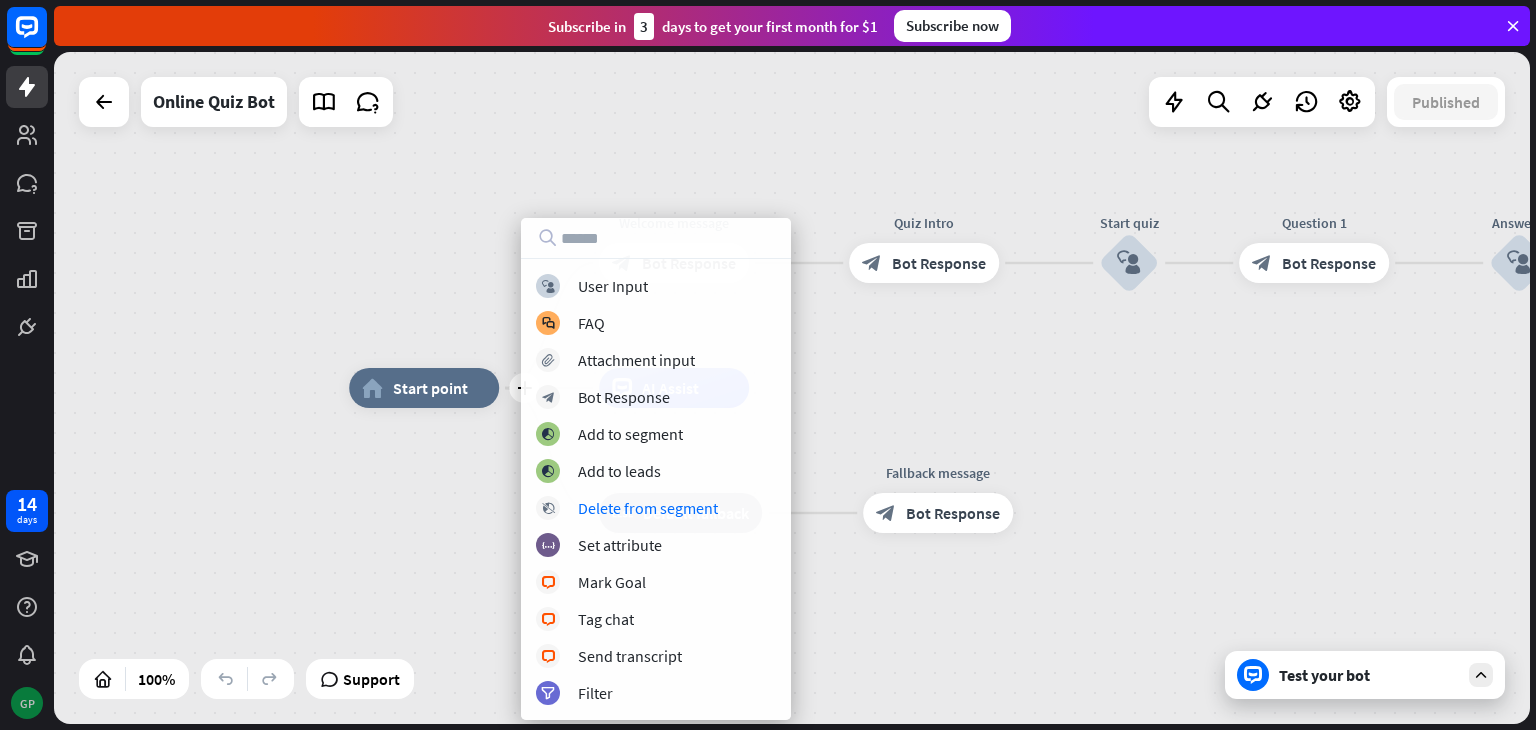 click on "GP" at bounding box center [27, 703] 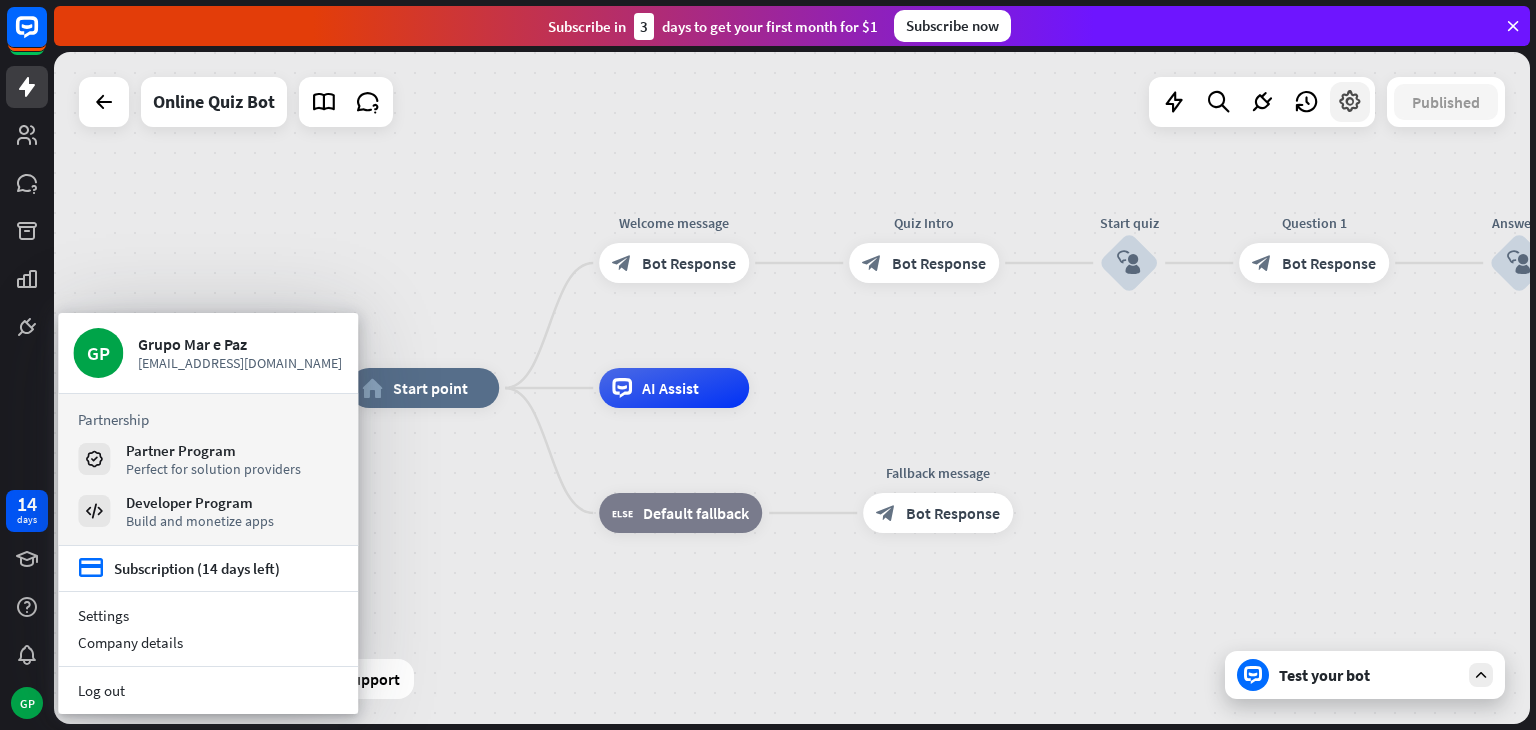 click at bounding box center (1350, 102) 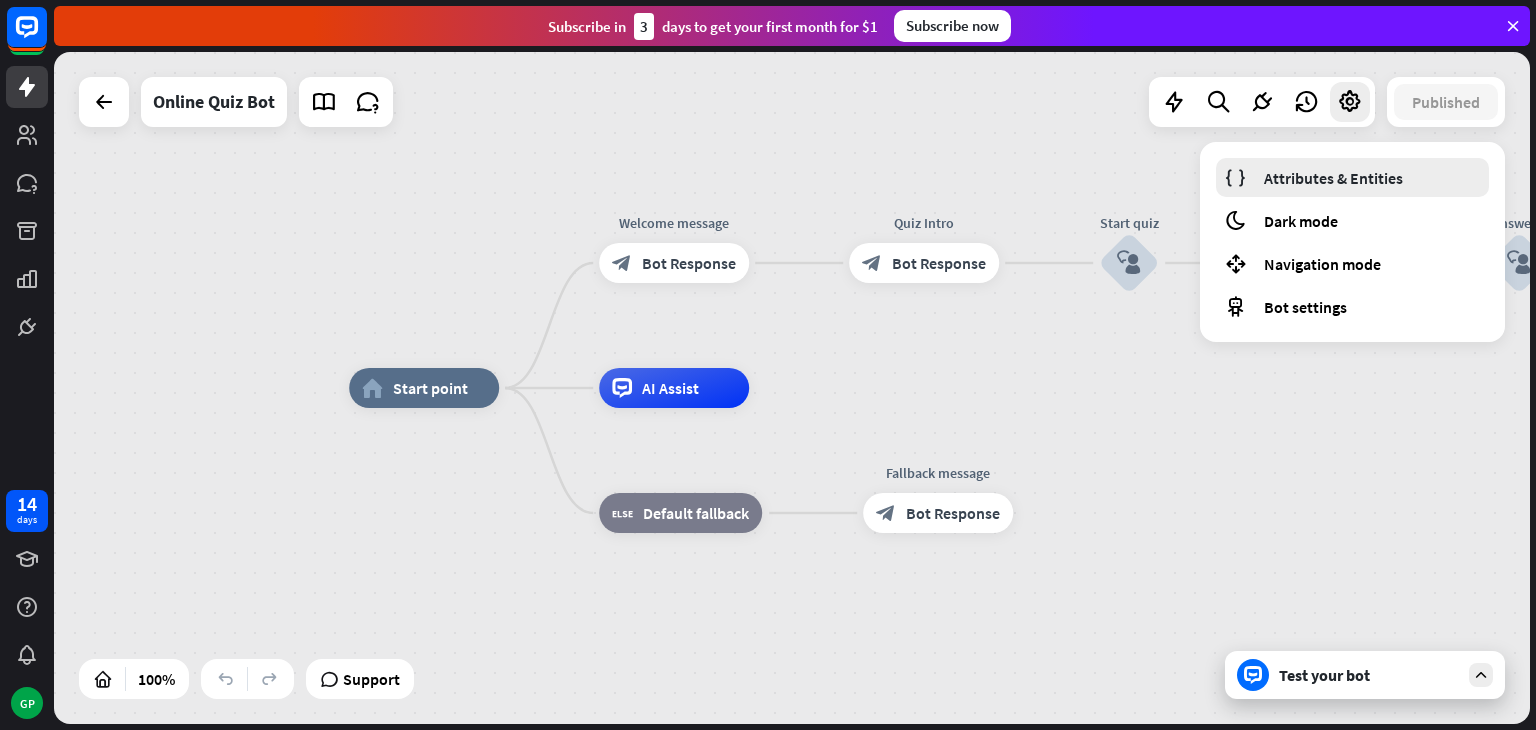 click on "Attributes & Entities" at bounding box center [1352, 177] 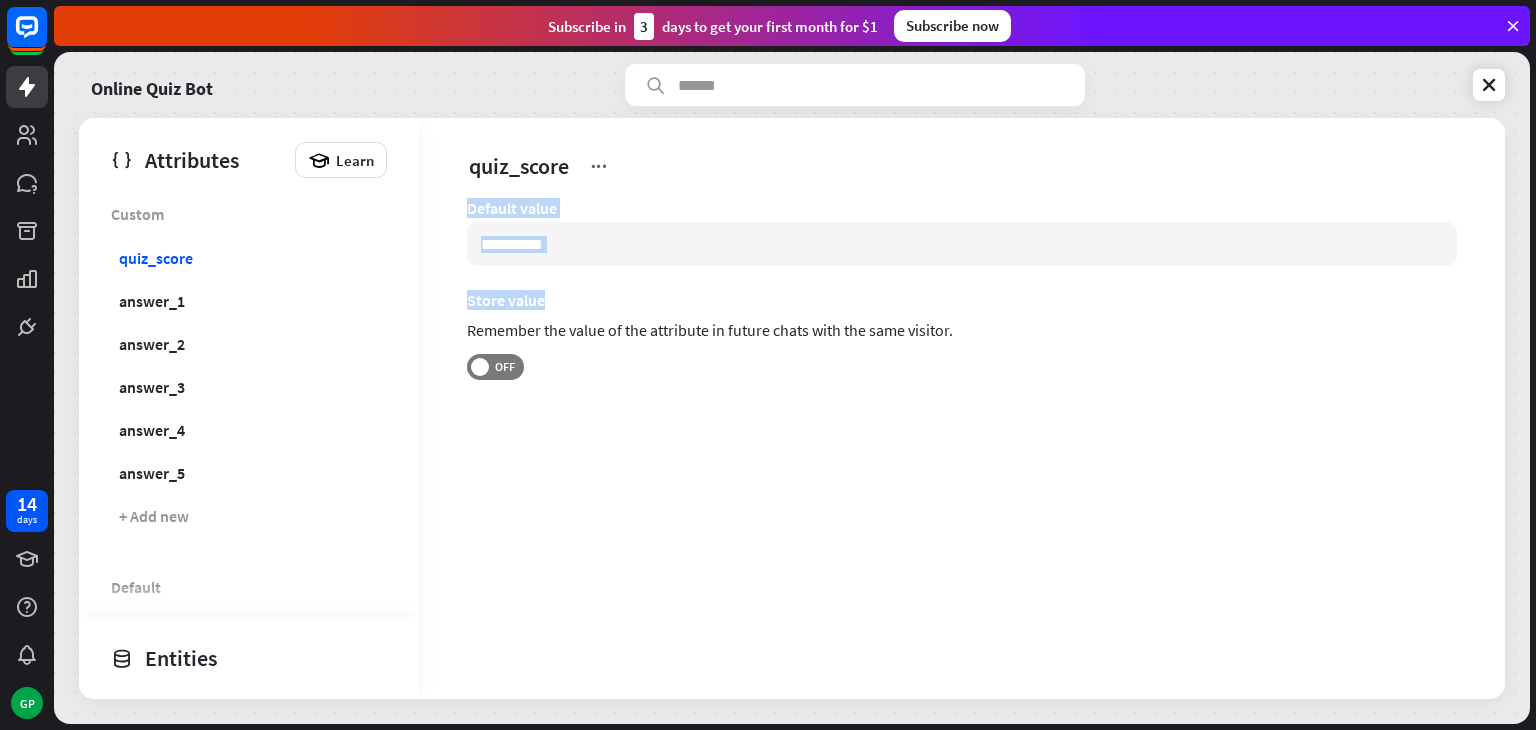 drag, startPoint x: 1345, startPoint y: 161, endPoint x: 836, endPoint y: 276, distance: 521.82947 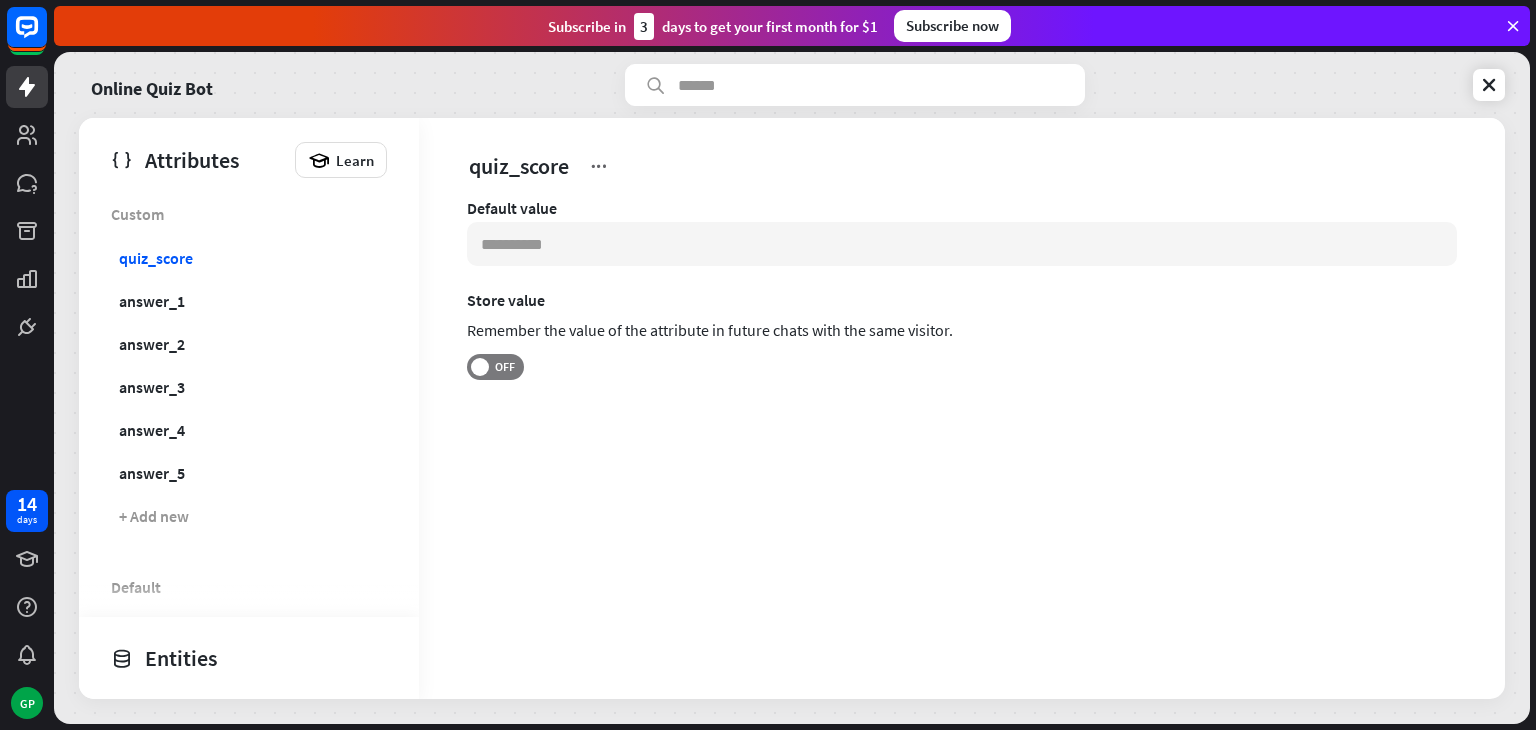 click on "quiz_score
Default value         Store value
Remember the value of the attribute in future chats
with the same visitor.
OFF" at bounding box center (962, 408) 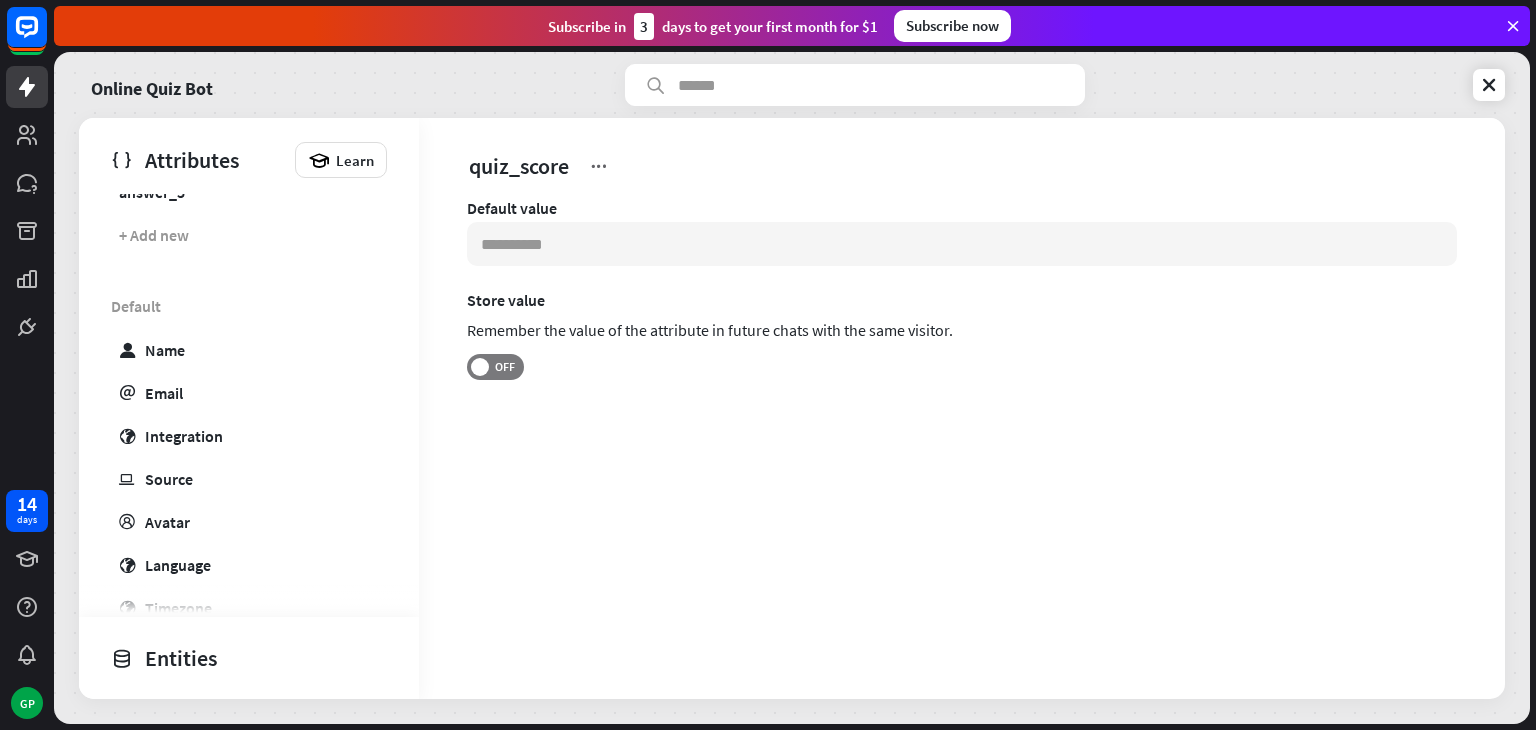 scroll, scrollTop: 291, scrollLeft: 0, axis: vertical 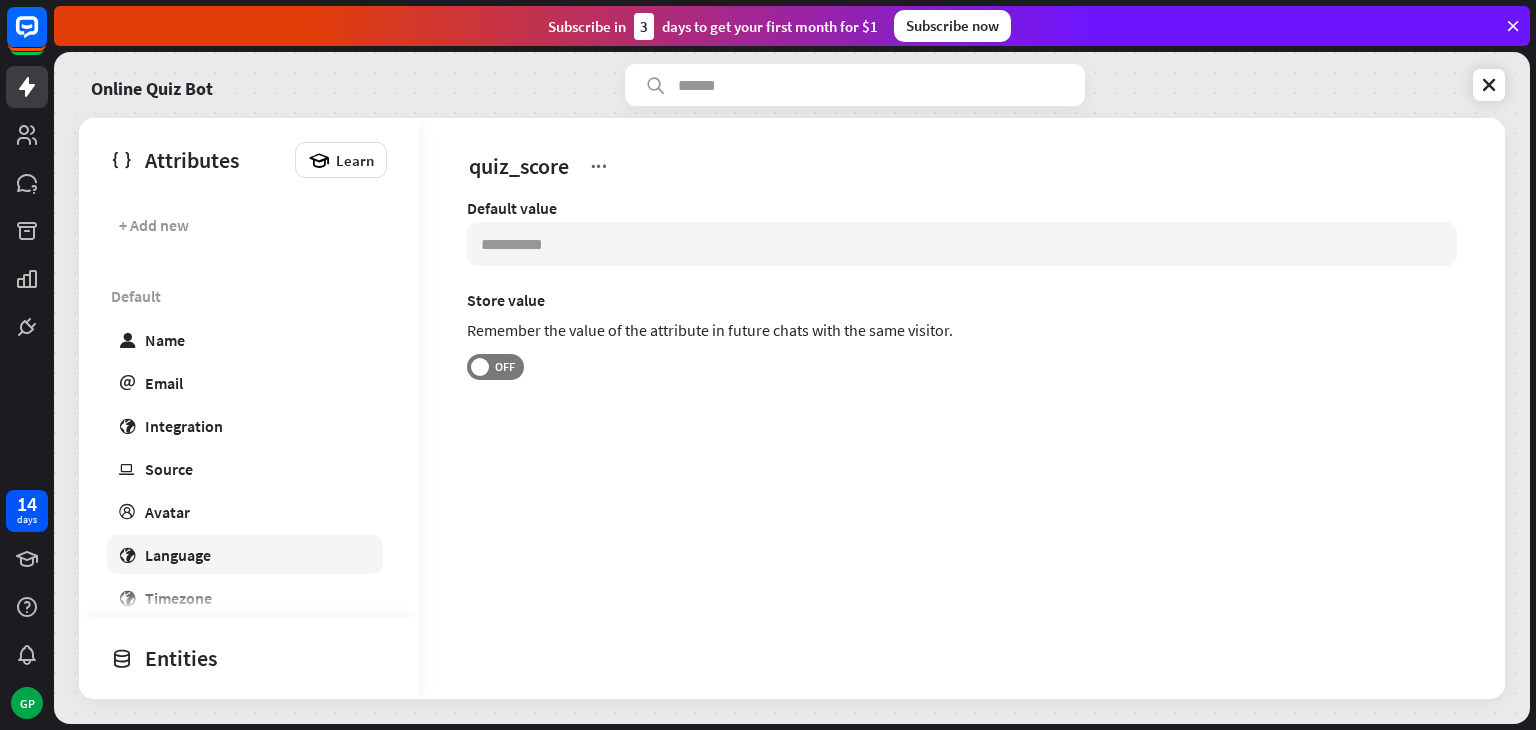 click on "Language" at bounding box center (178, 555) 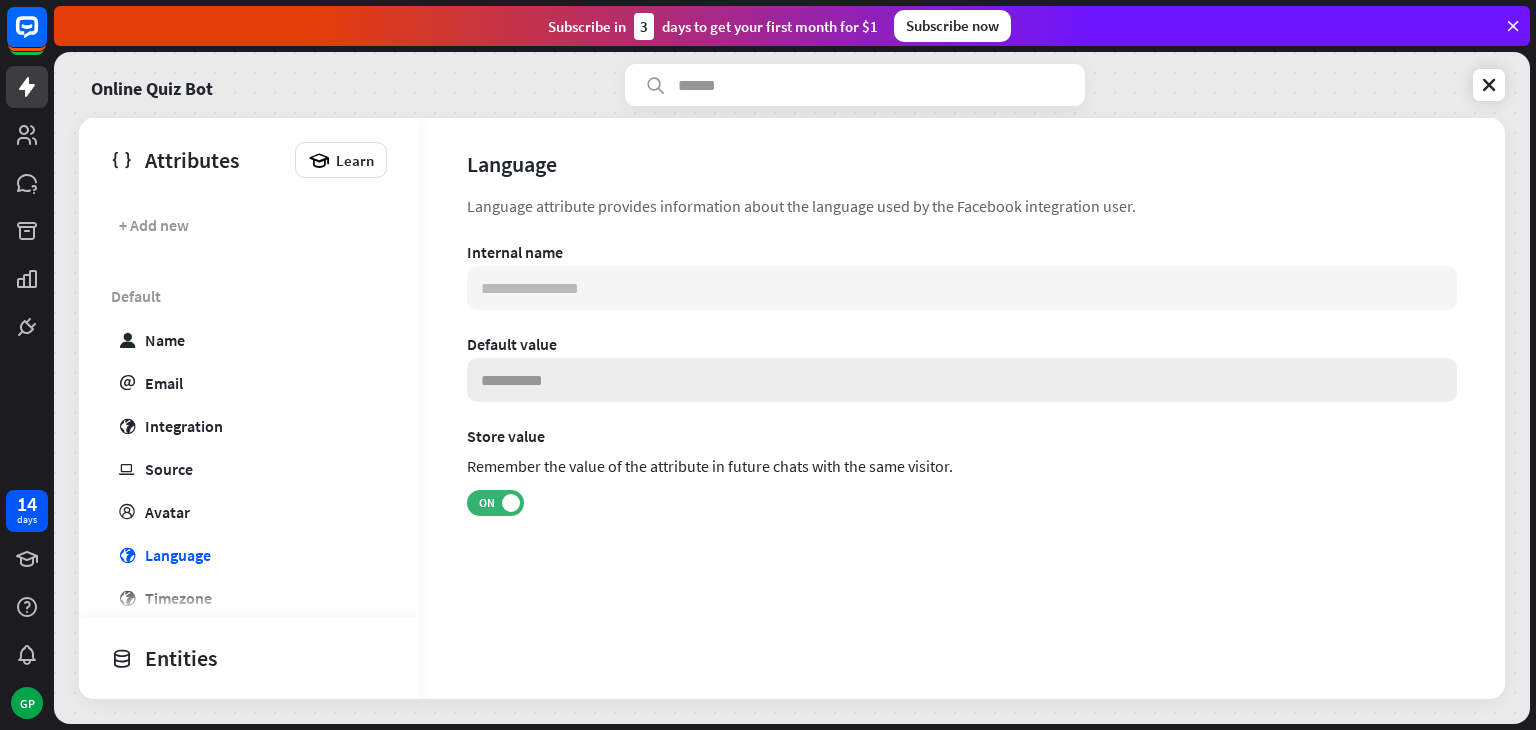 click at bounding box center (962, 380) 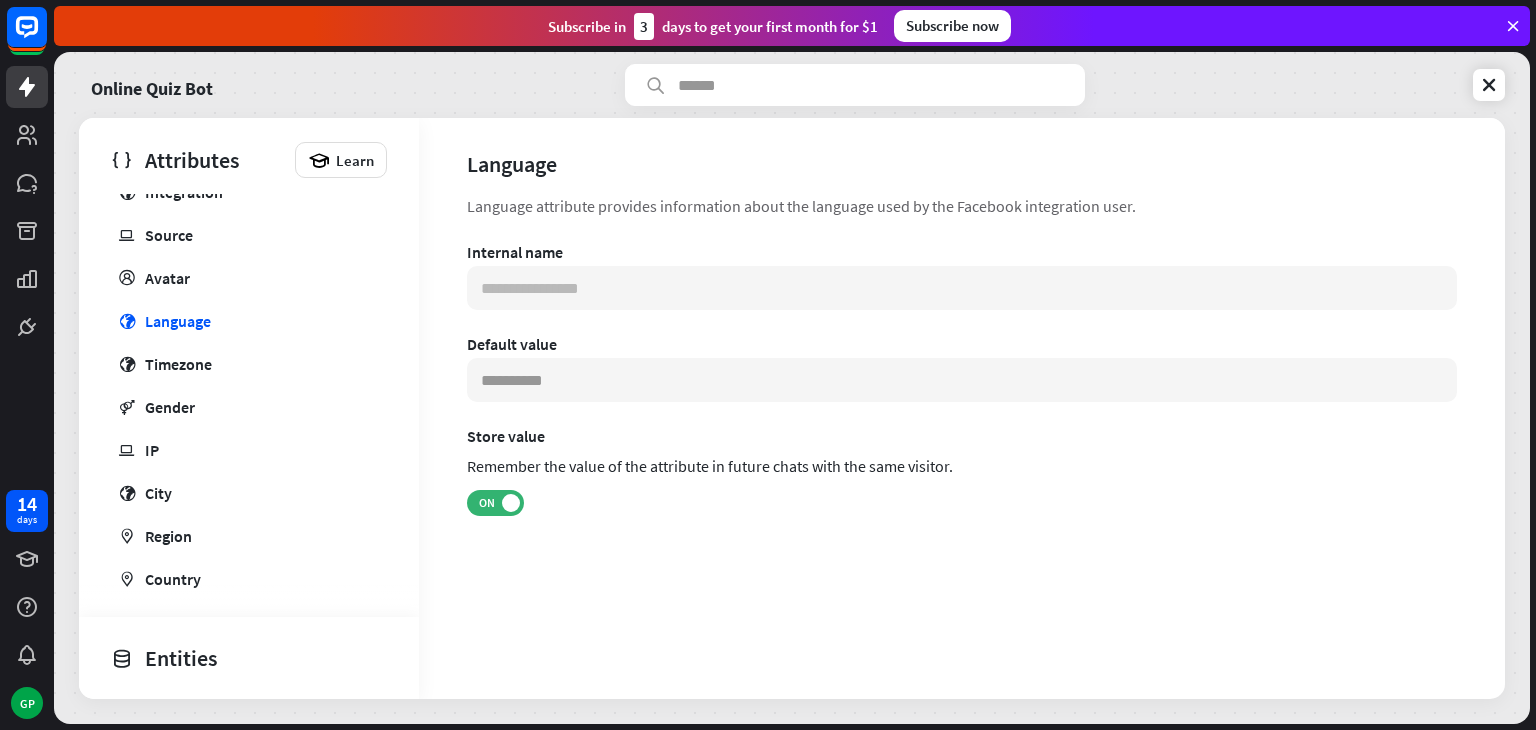 scroll, scrollTop: 533, scrollLeft: 0, axis: vertical 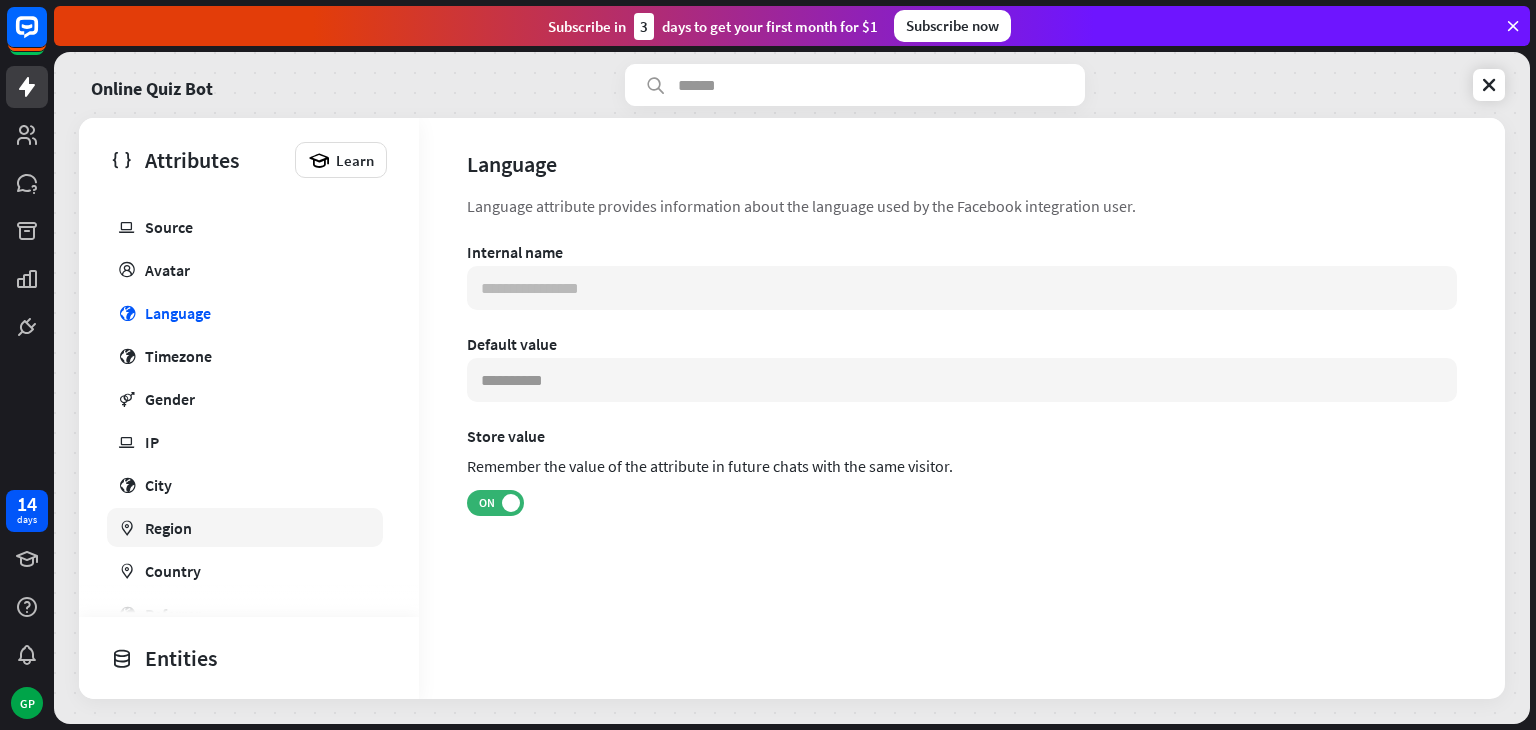 click on "marker
Region" at bounding box center [245, 527] 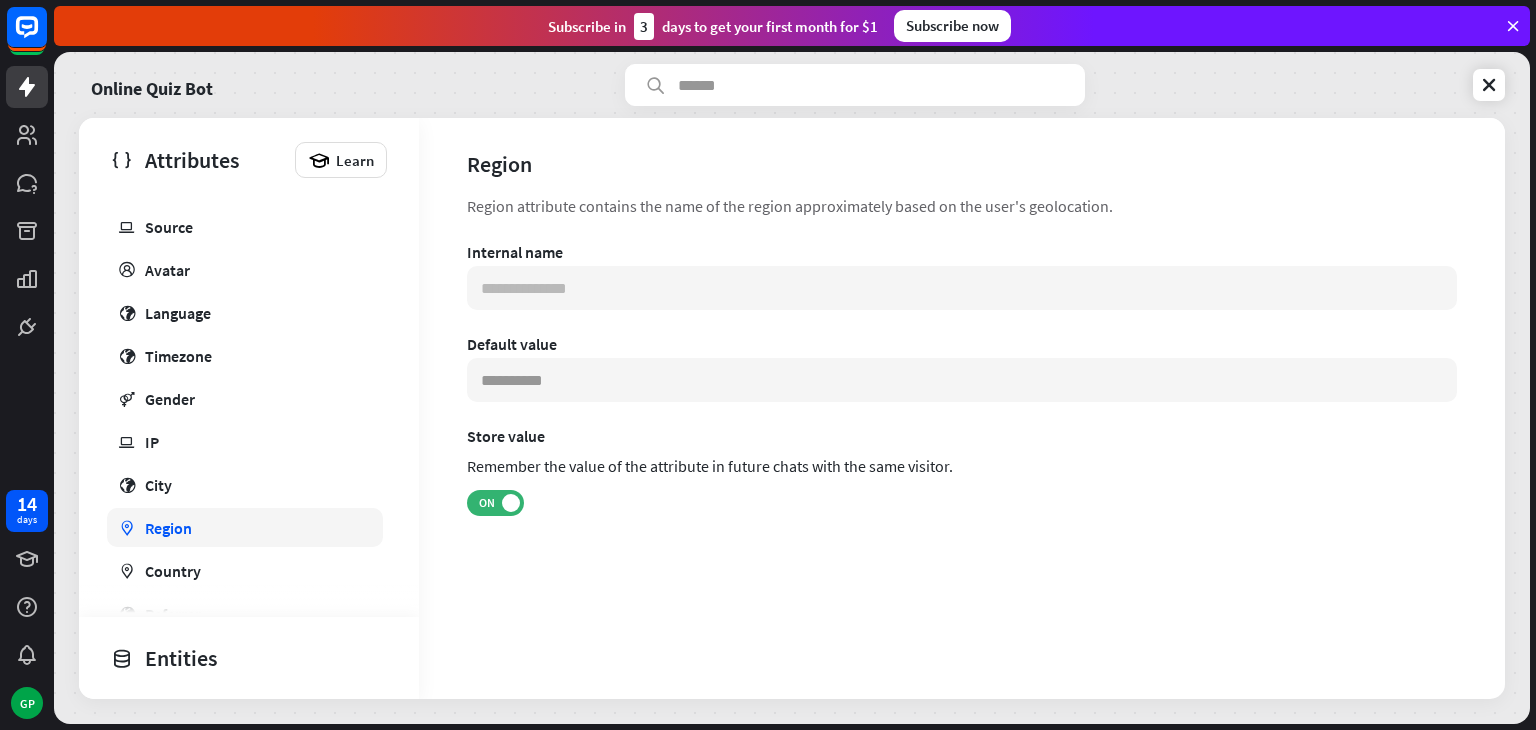 click on "marker
Region" at bounding box center (245, 527) 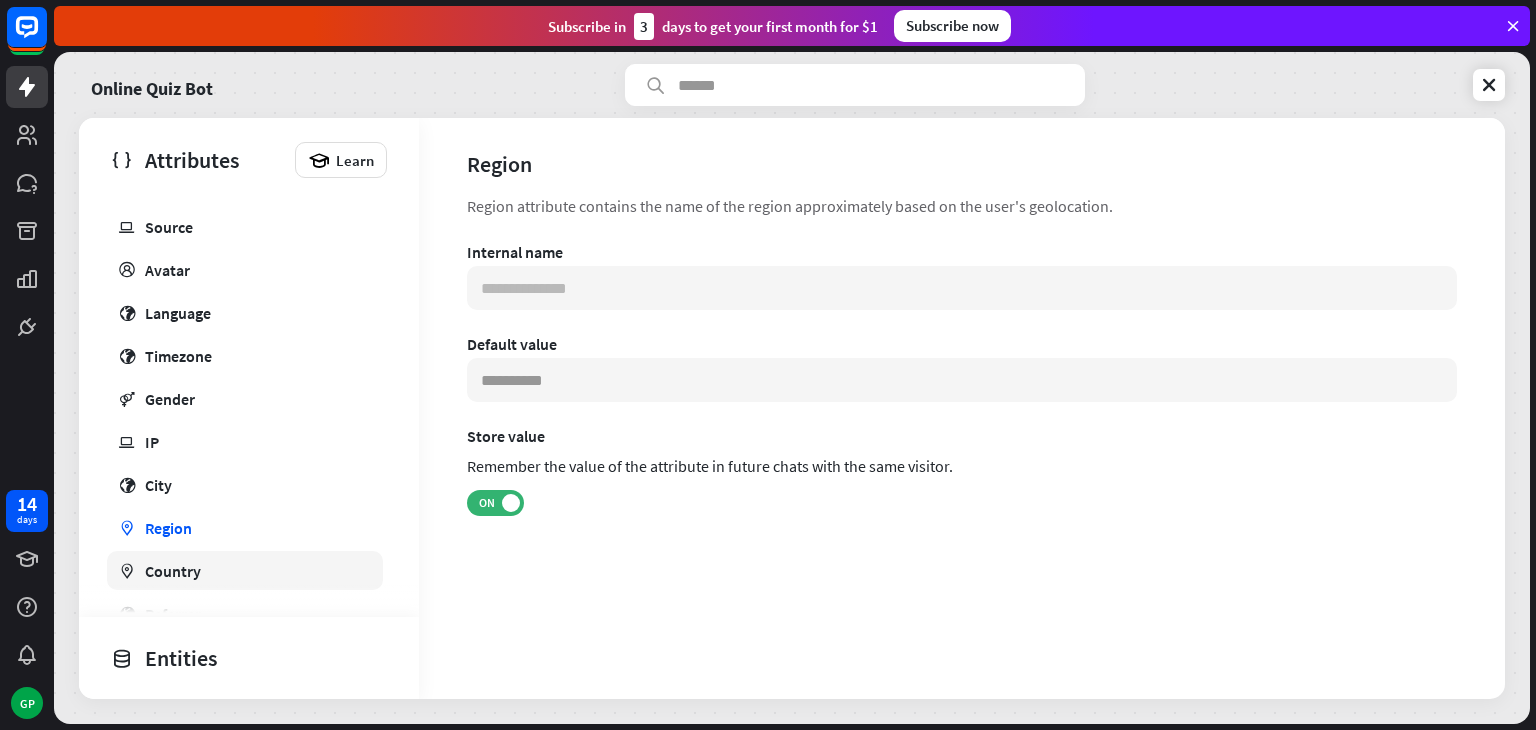 click on "marker
Country" at bounding box center [245, 570] 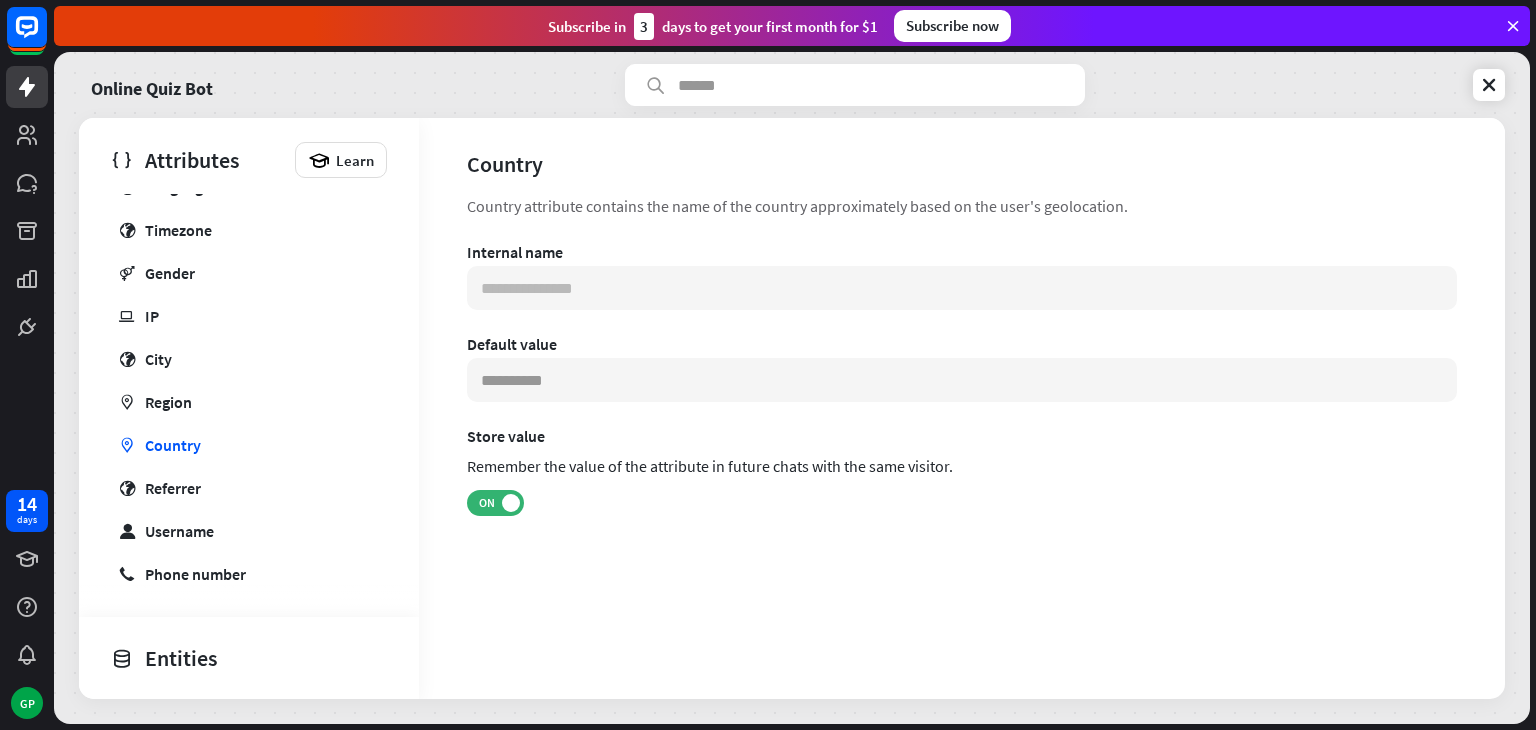 scroll, scrollTop: 667, scrollLeft: 0, axis: vertical 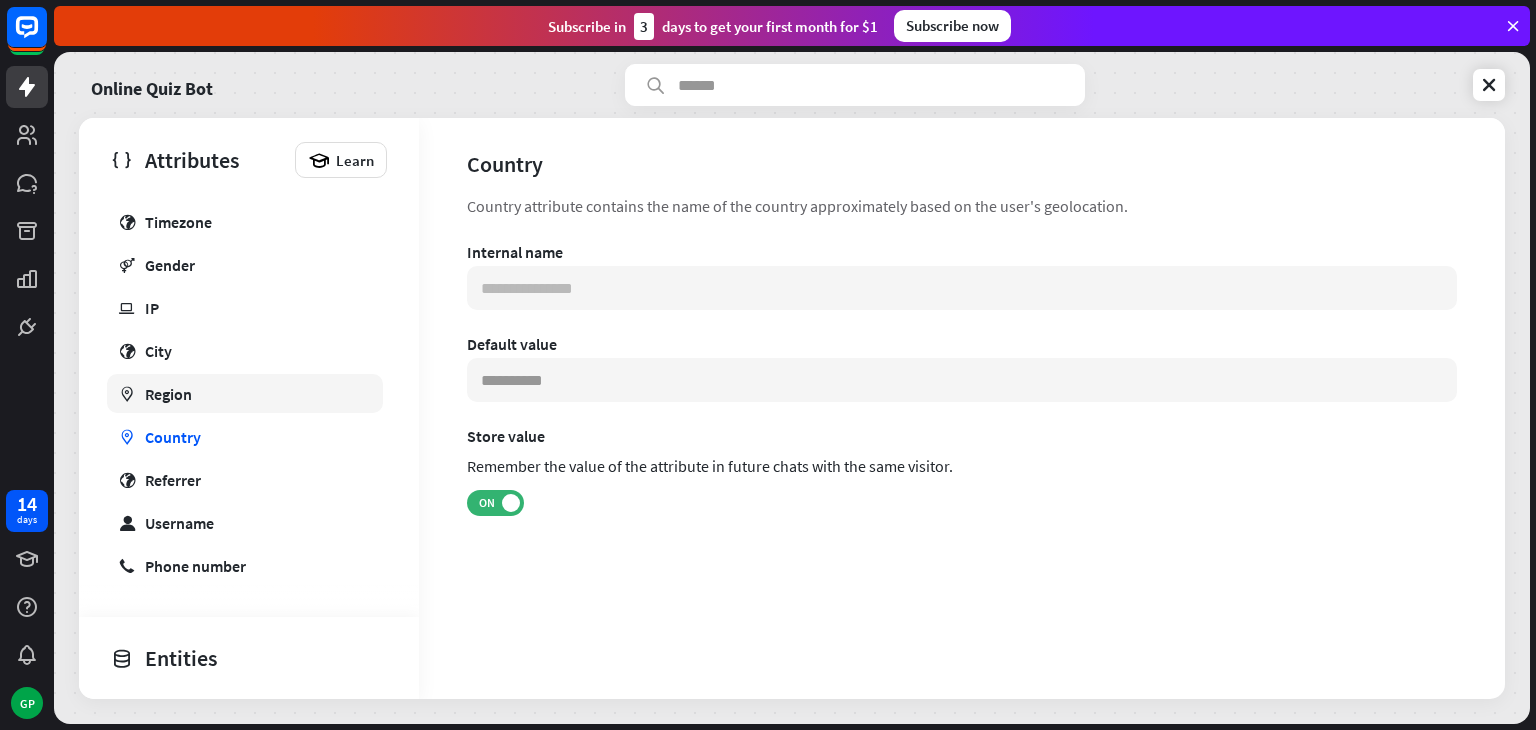 click on "Region" at bounding box center [168, 394] 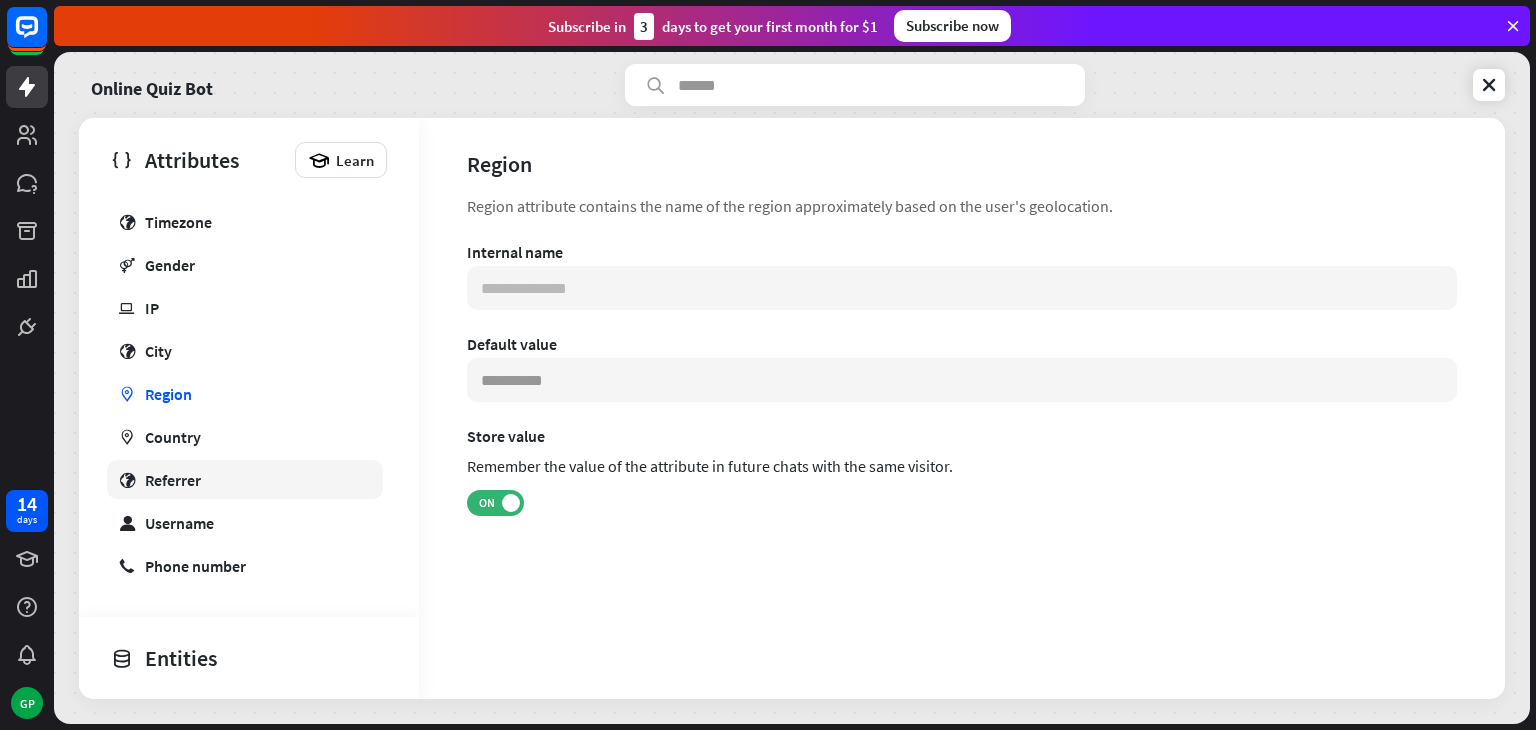 click on "globe
Referrer" at bounding box center (245, 479) 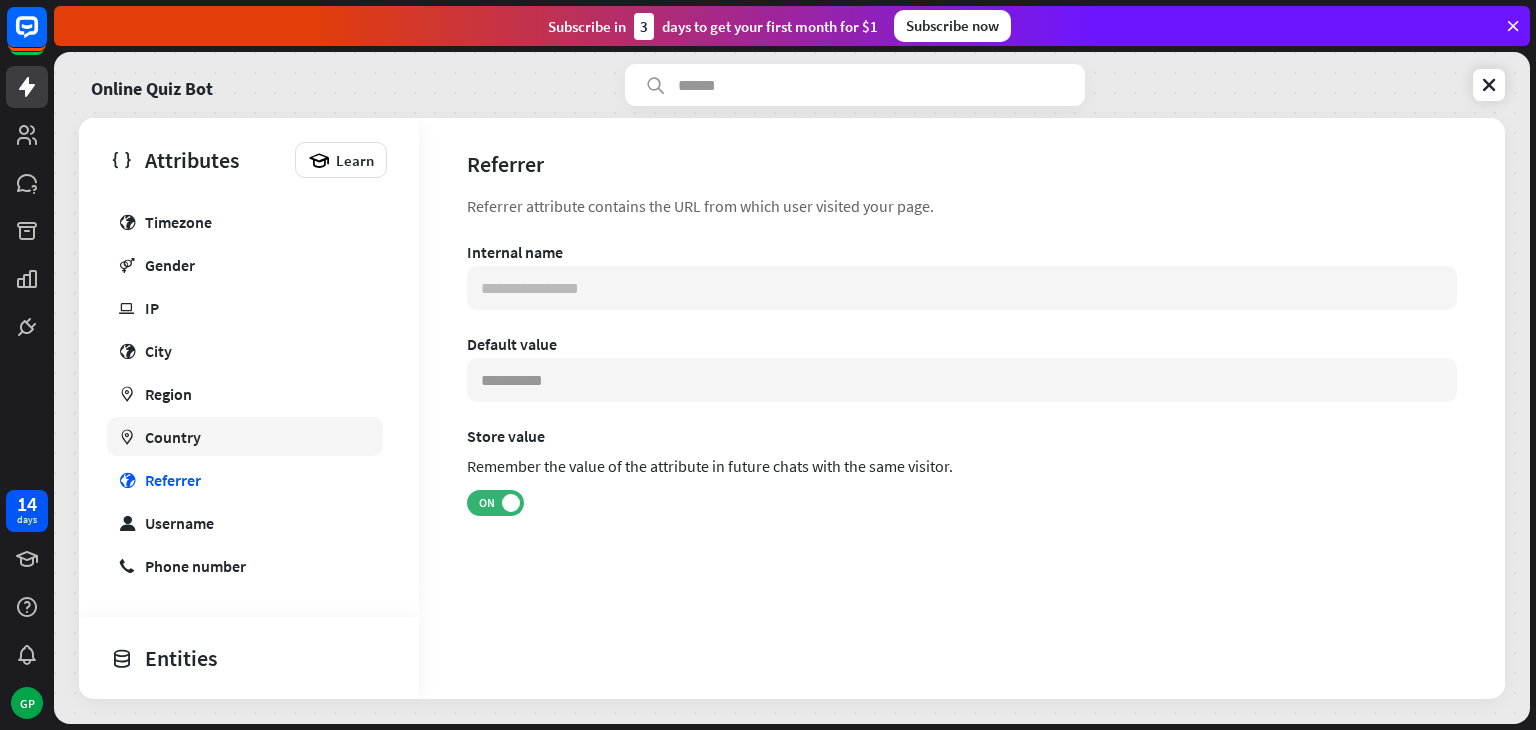click on "Country" at bounding box center (173, 437) 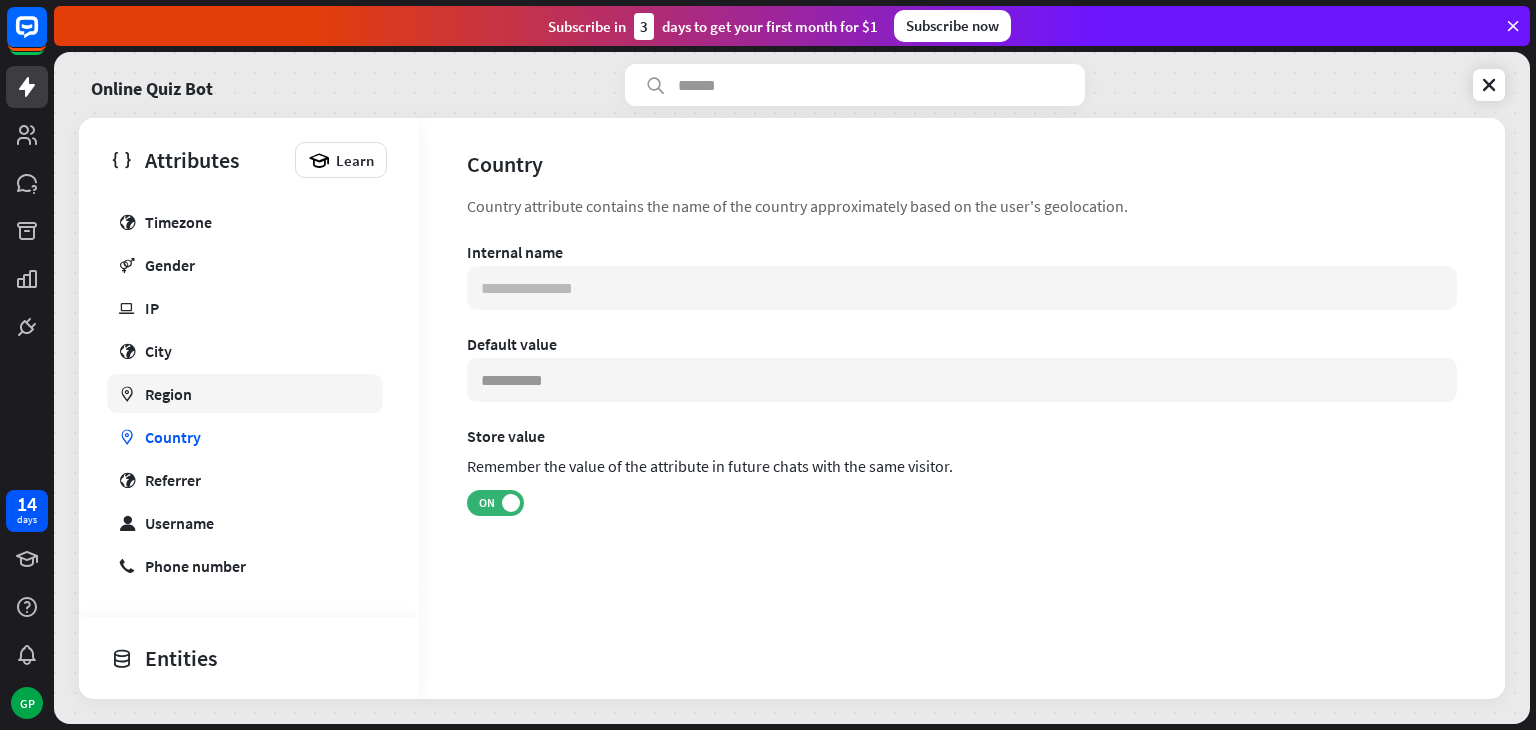 click on "marker
Region" at bounding box center [245, 393] 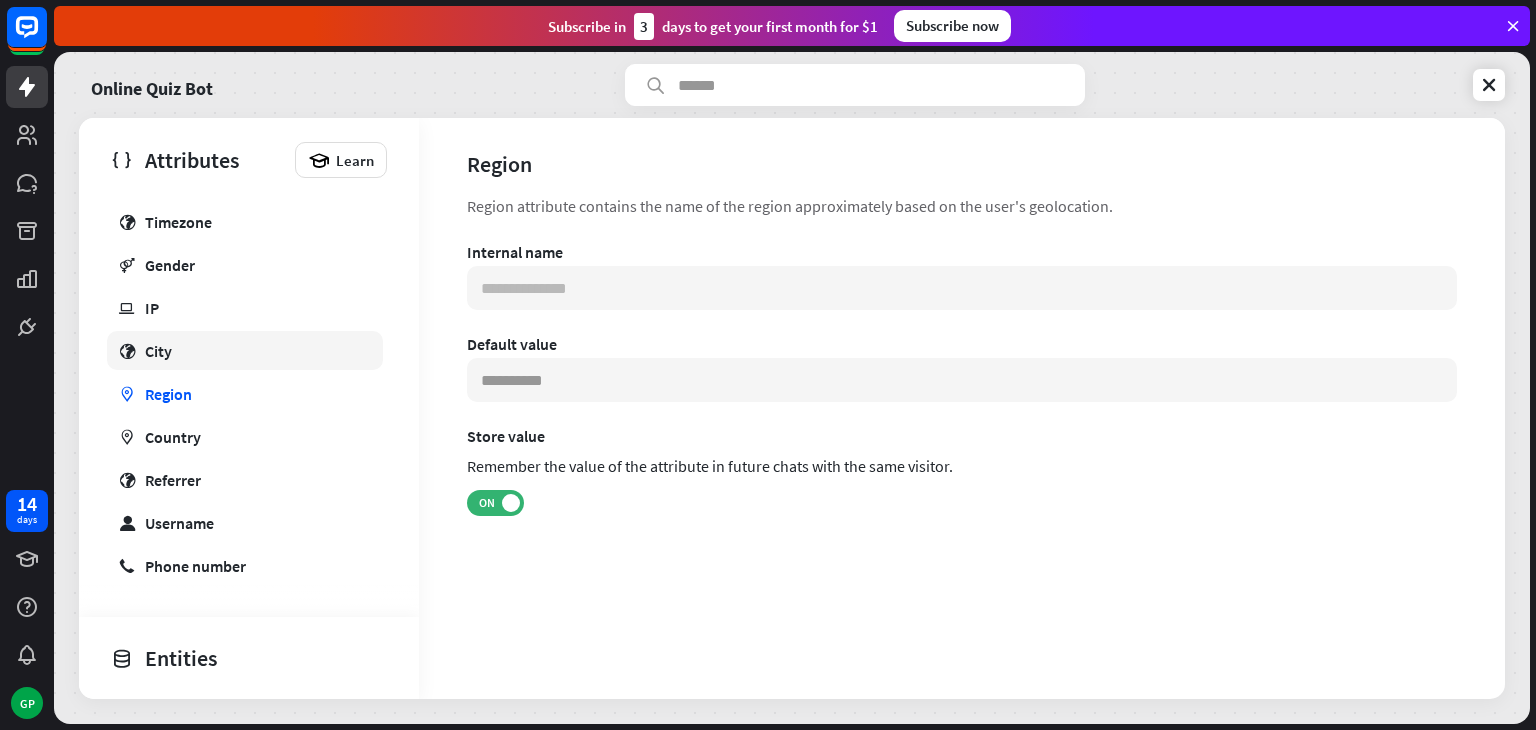 click on "globe
City" at bounding box center [245, 350] 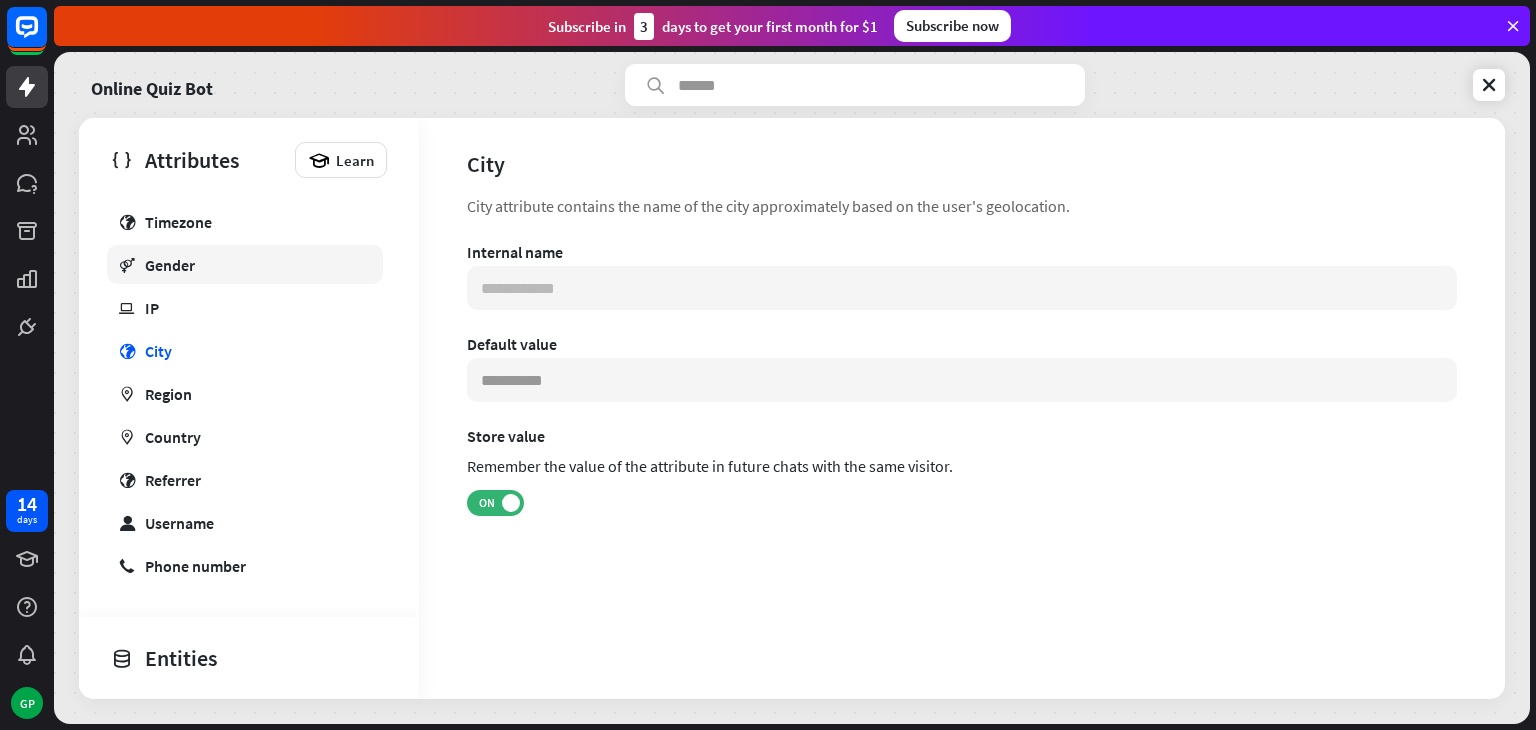 click on "gender
Gender" at bounding box center (245, 264) 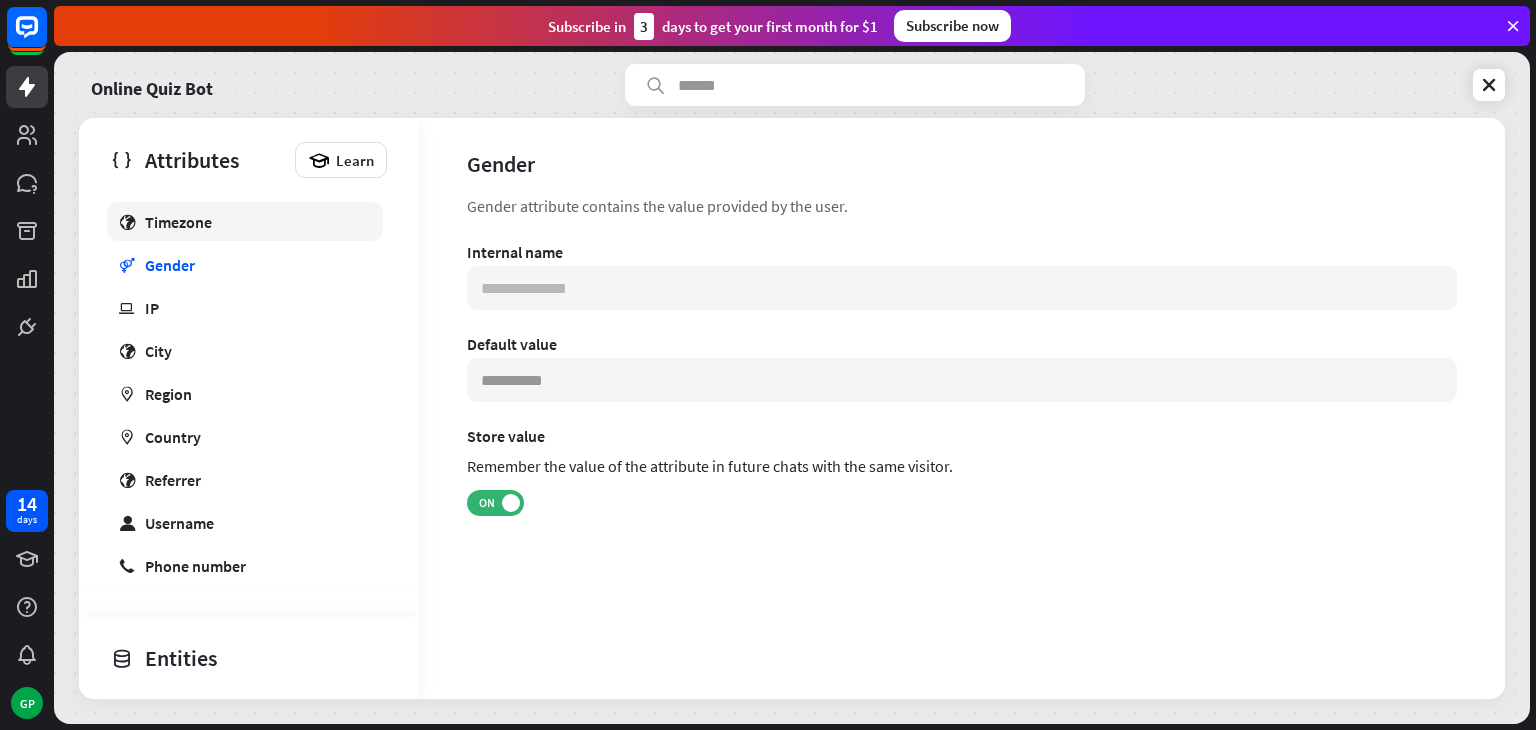 click on "globe
Timezone" at bounding box center (245, 221) 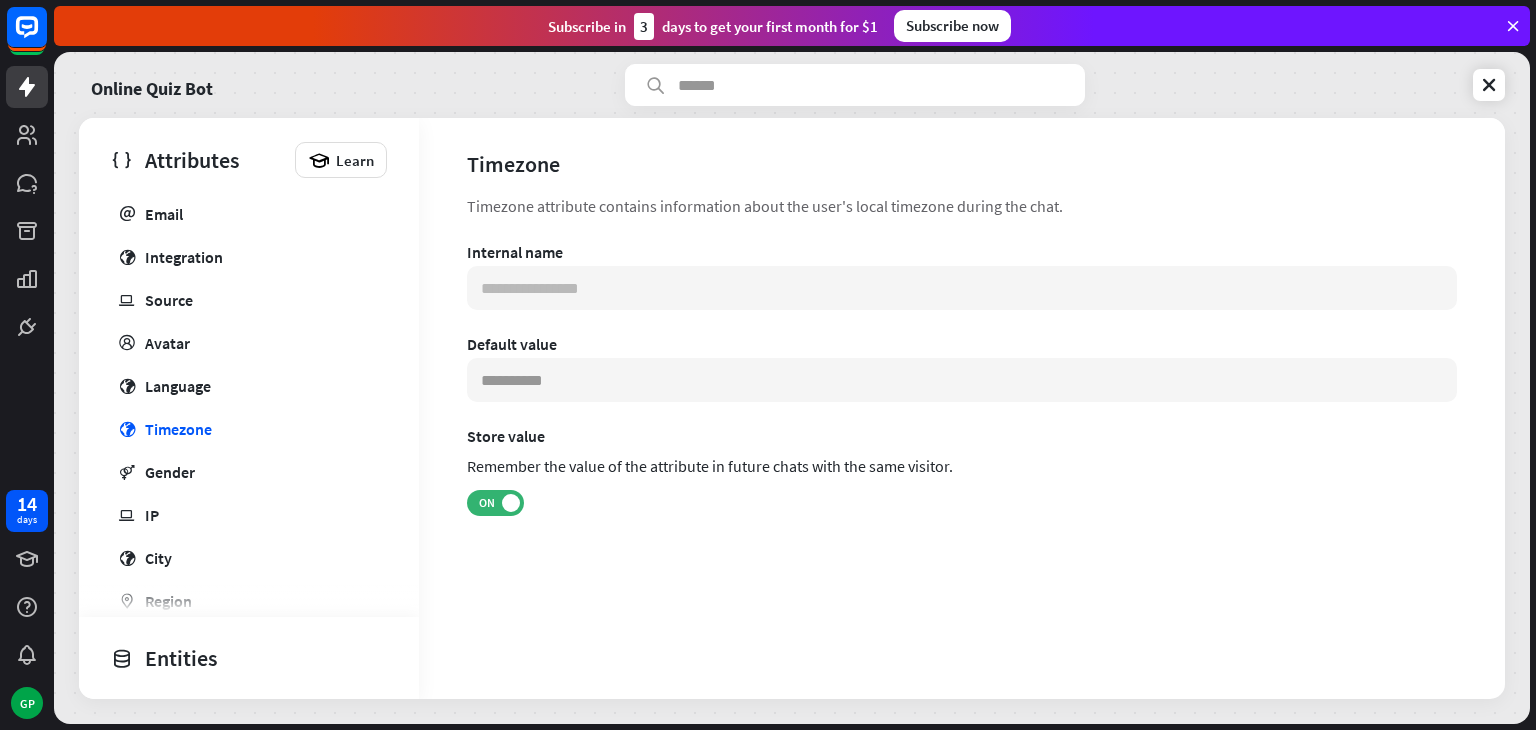 scroll, scrollTop: 456, scrollLeft: 0, axis: vertical 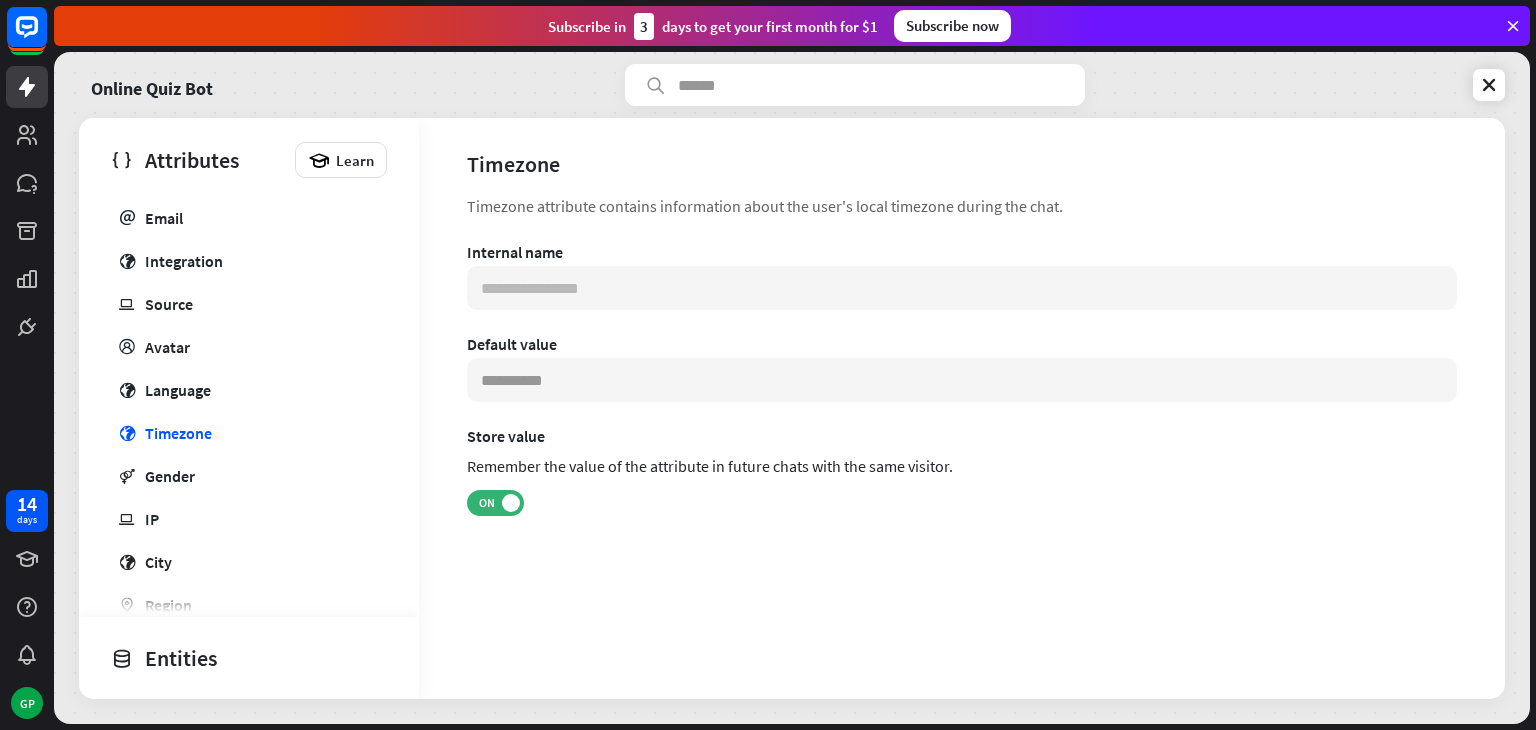 click on "Default
user
Name
email
Email
globe
Integration
ip
Source
profile
Avatar
globe
Language
globe
Timezone
gender" at bounding box center (249, 453) 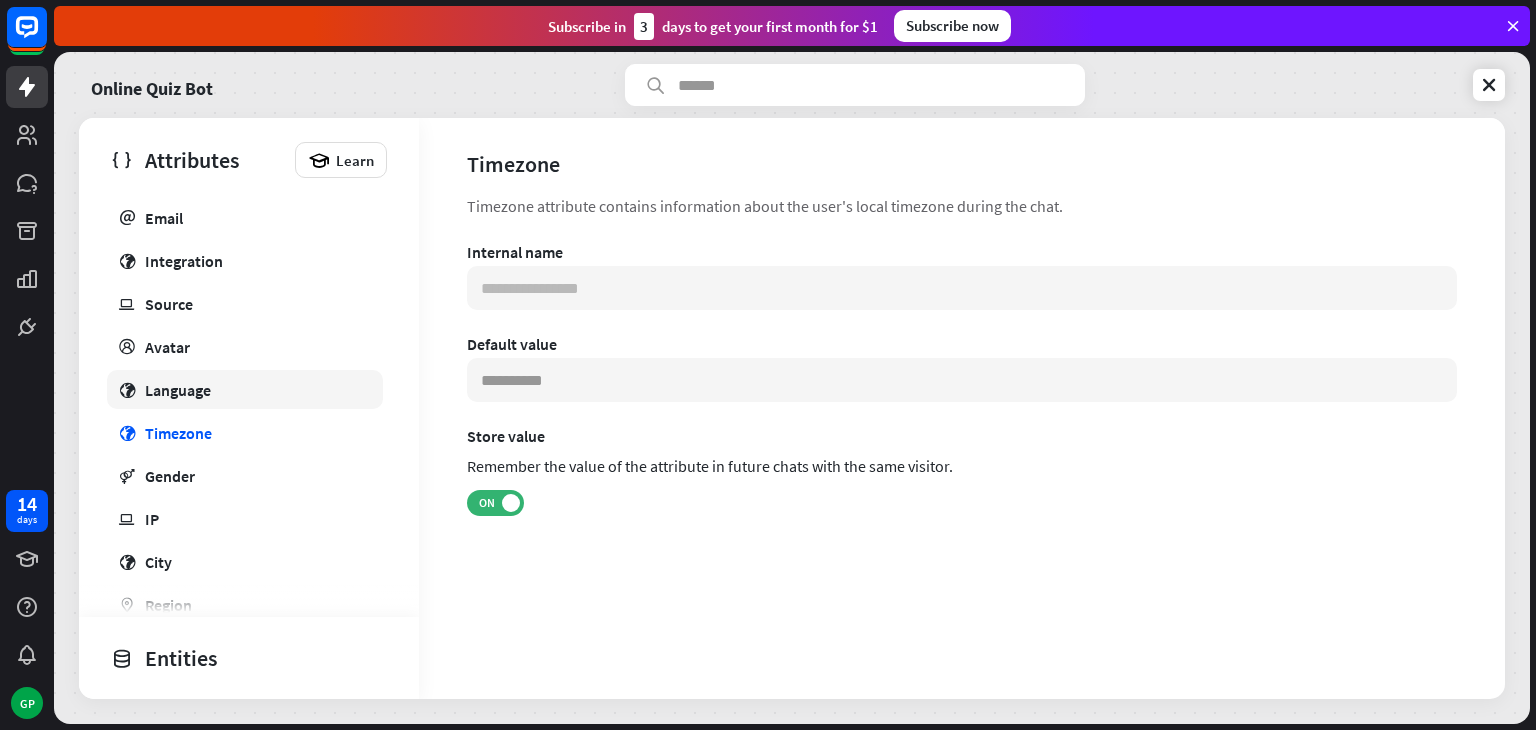 click on "globe
Language" at bounding box center (245, 389) 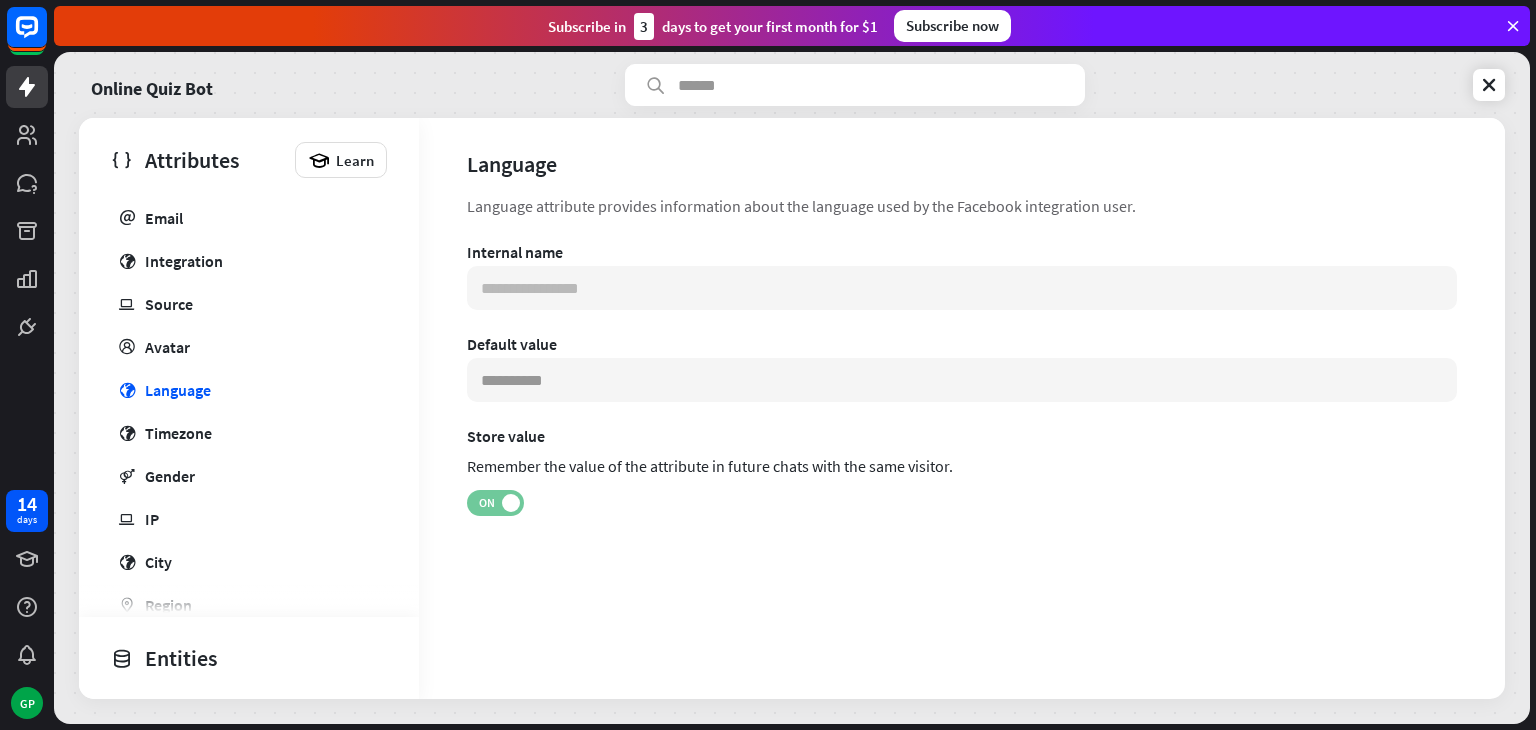 click at bounding box center [511, 503] 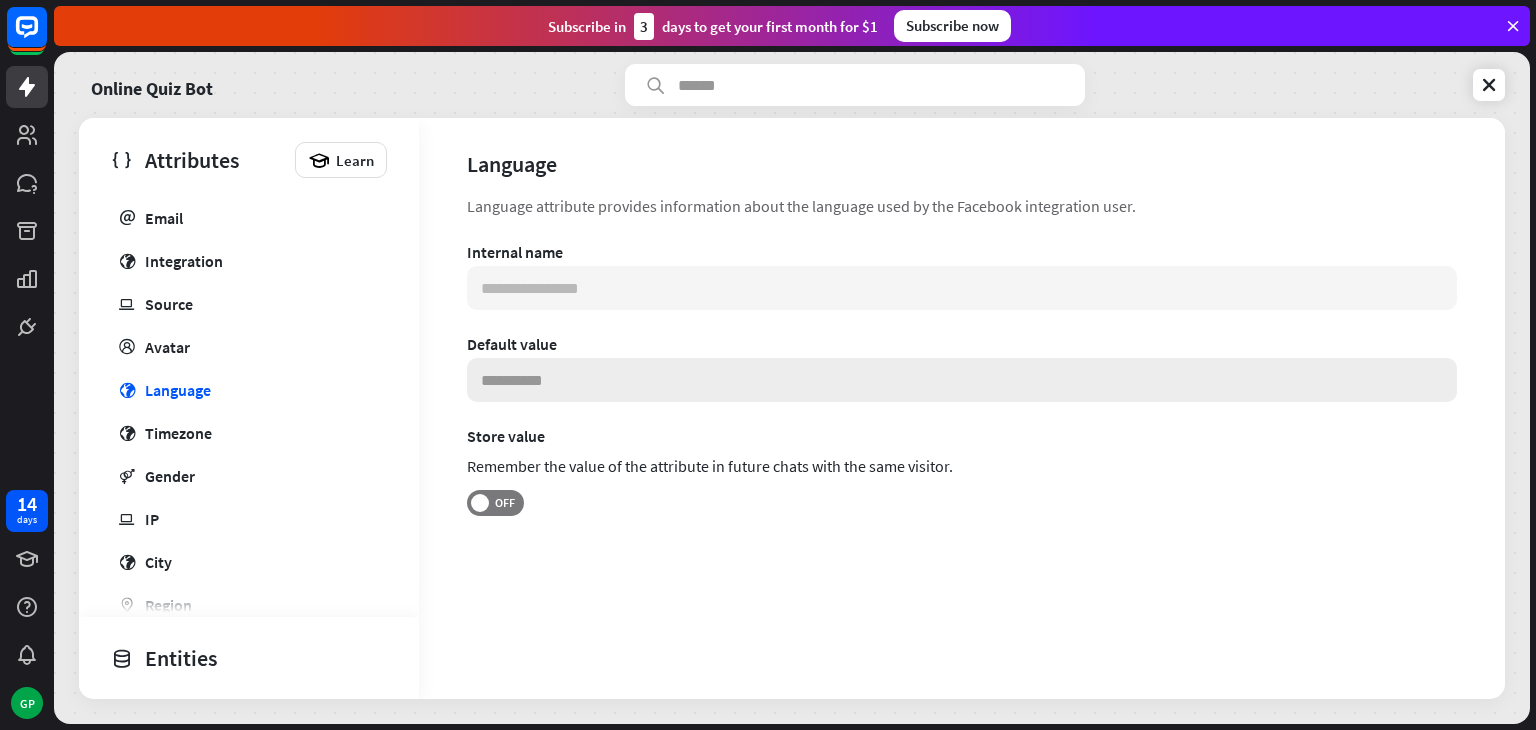click at bounding box center [962, 380] 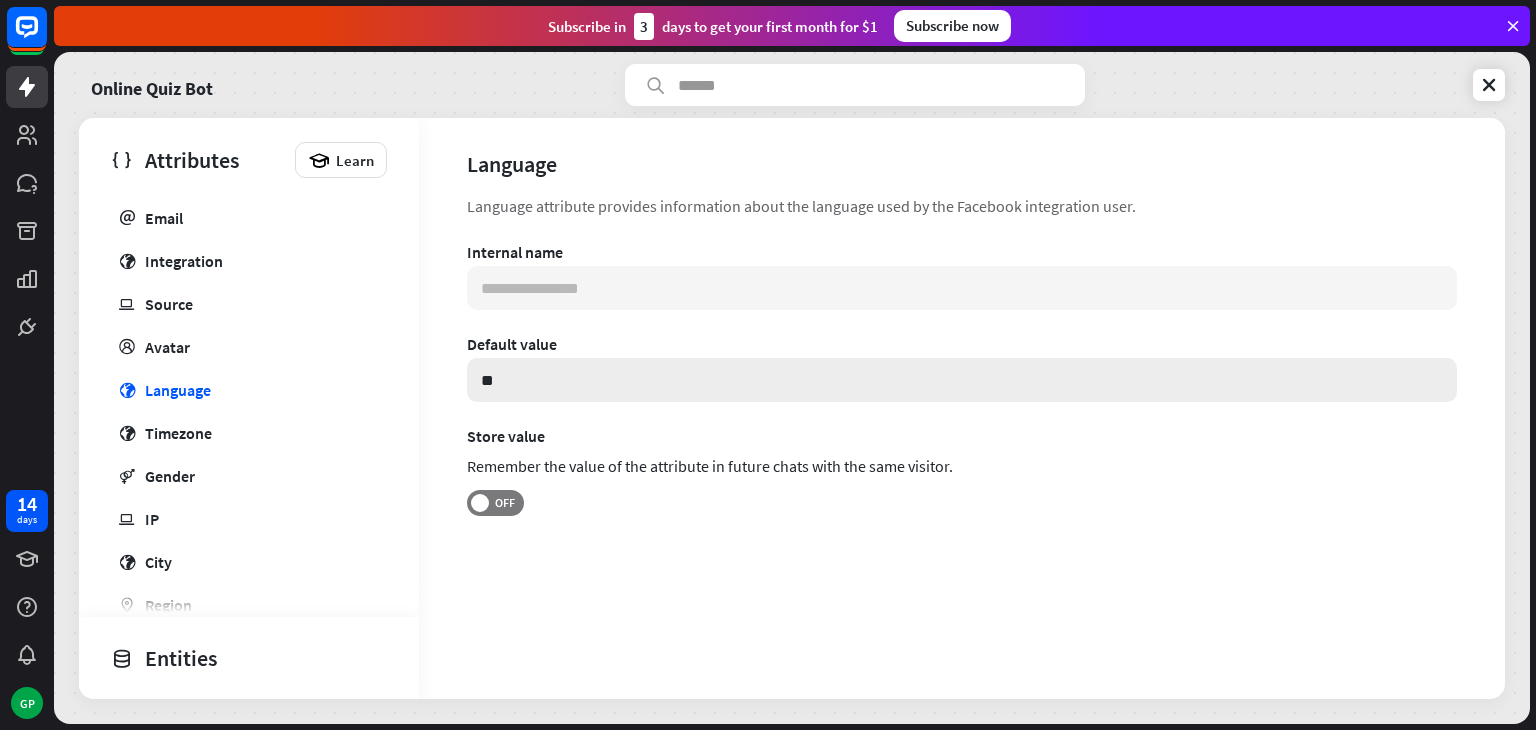 type on "*" 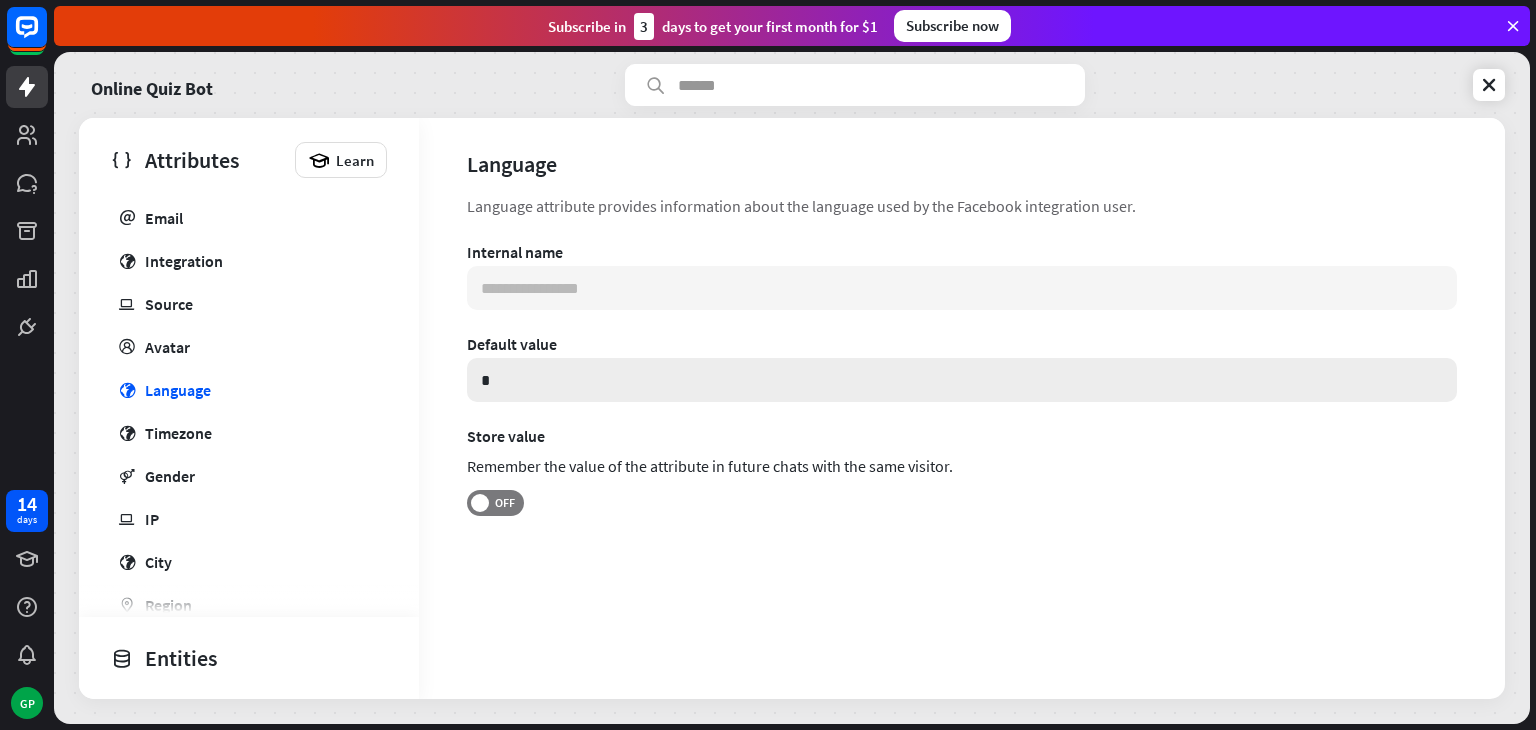 type 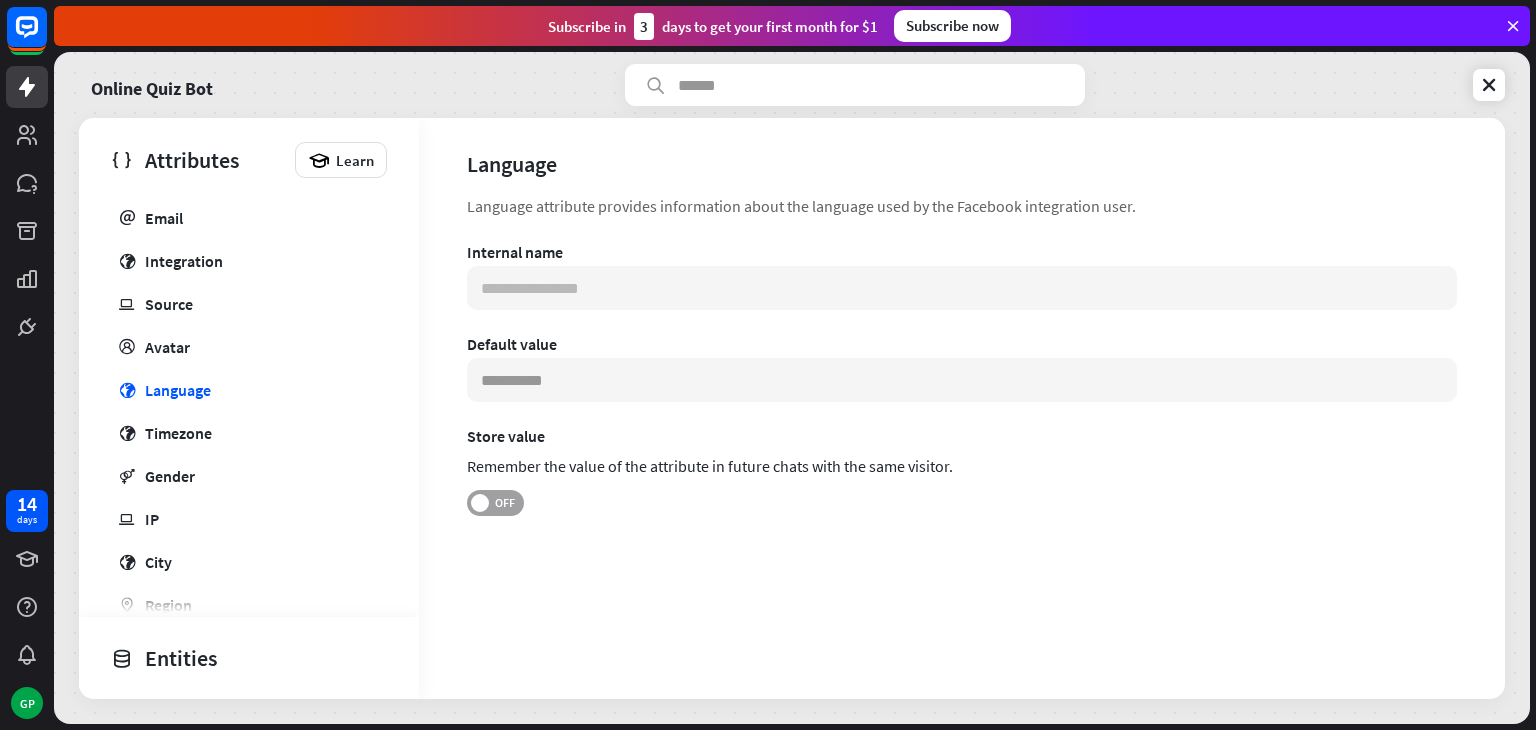 click on "OFF" at bounding box center (504, 503) 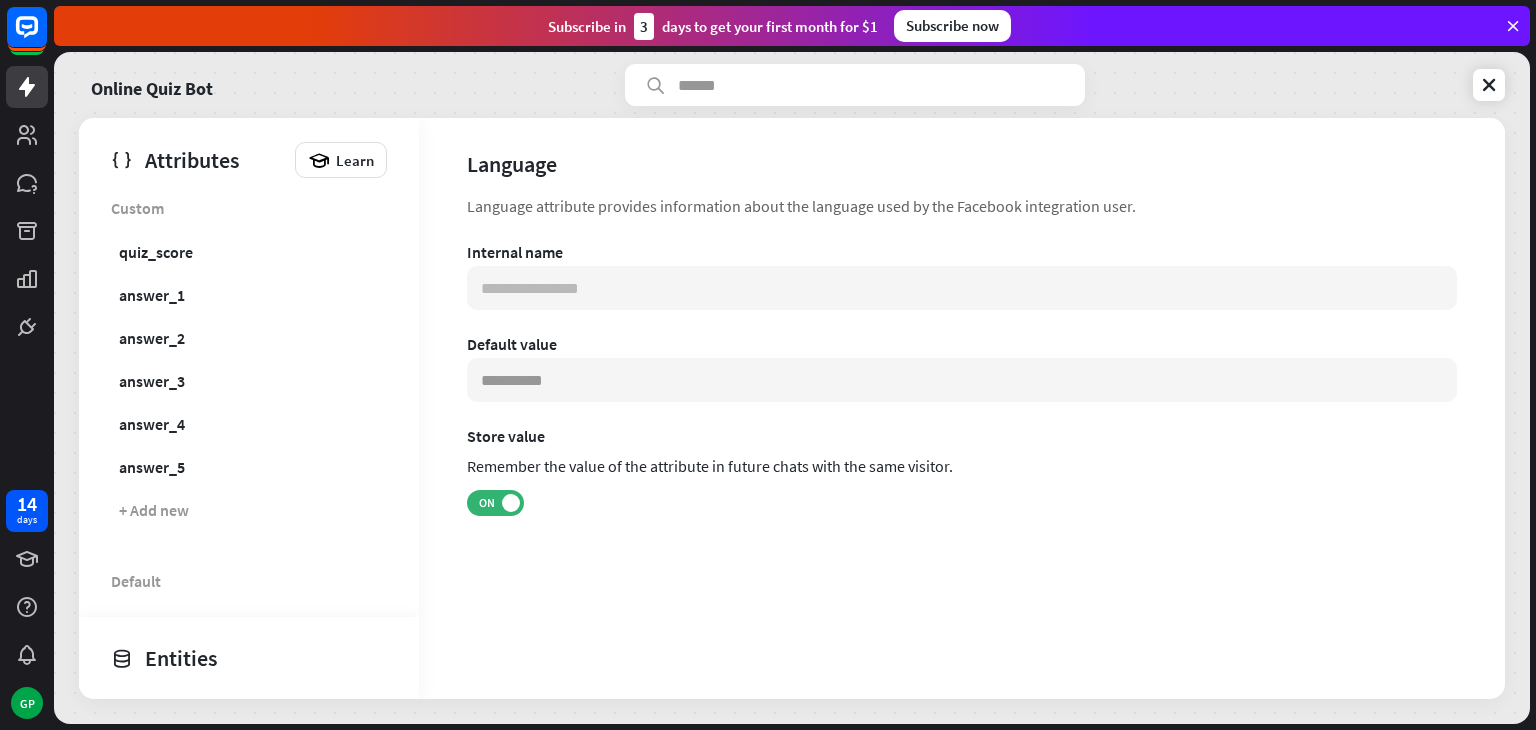 scroll, scrollTop: 0, scrollLeft: 0, axis: both 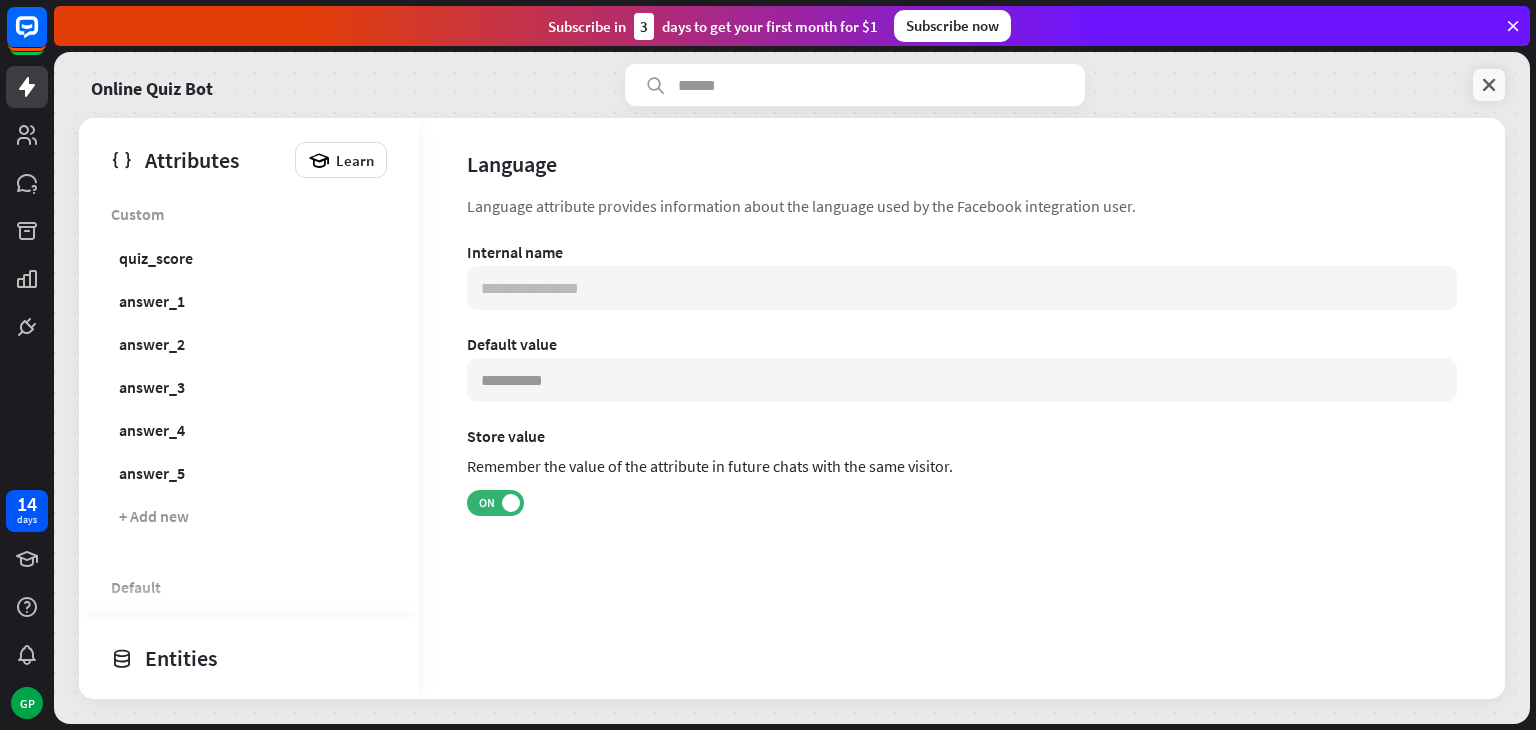 click at bounding box center [1489, 85] 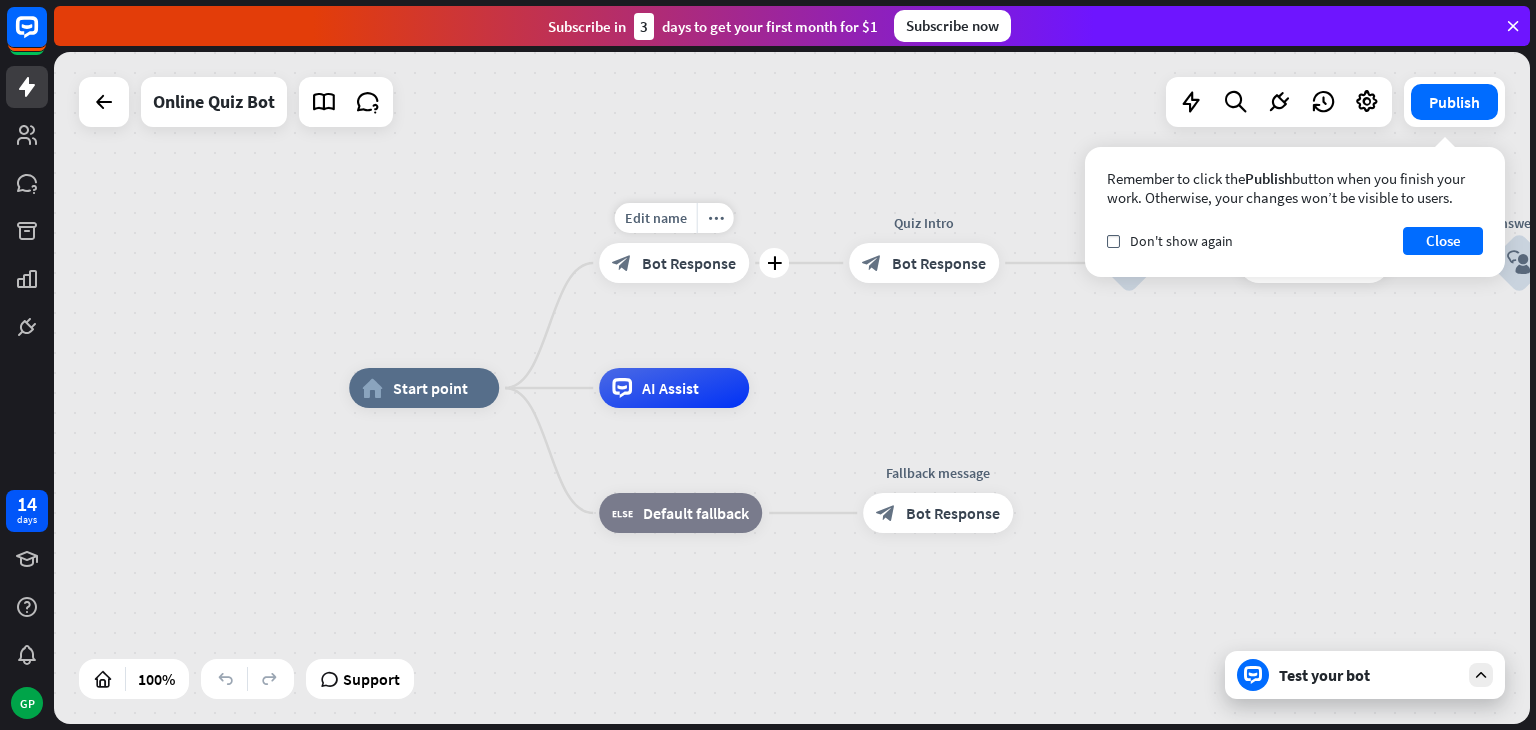 click on "Bot Response" at bounding box center (689, 263) 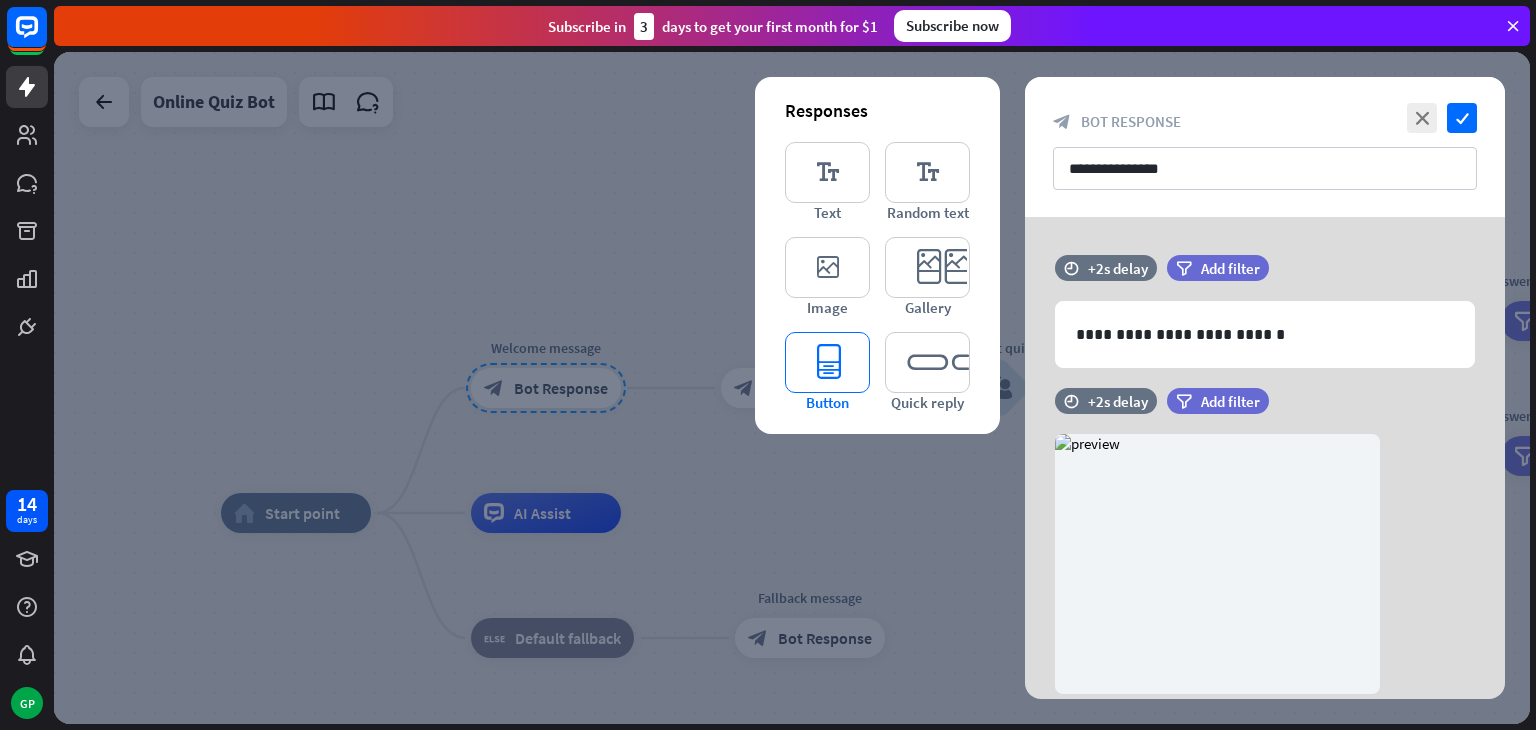 click on "editor_button" at bounding box center (827, 362) 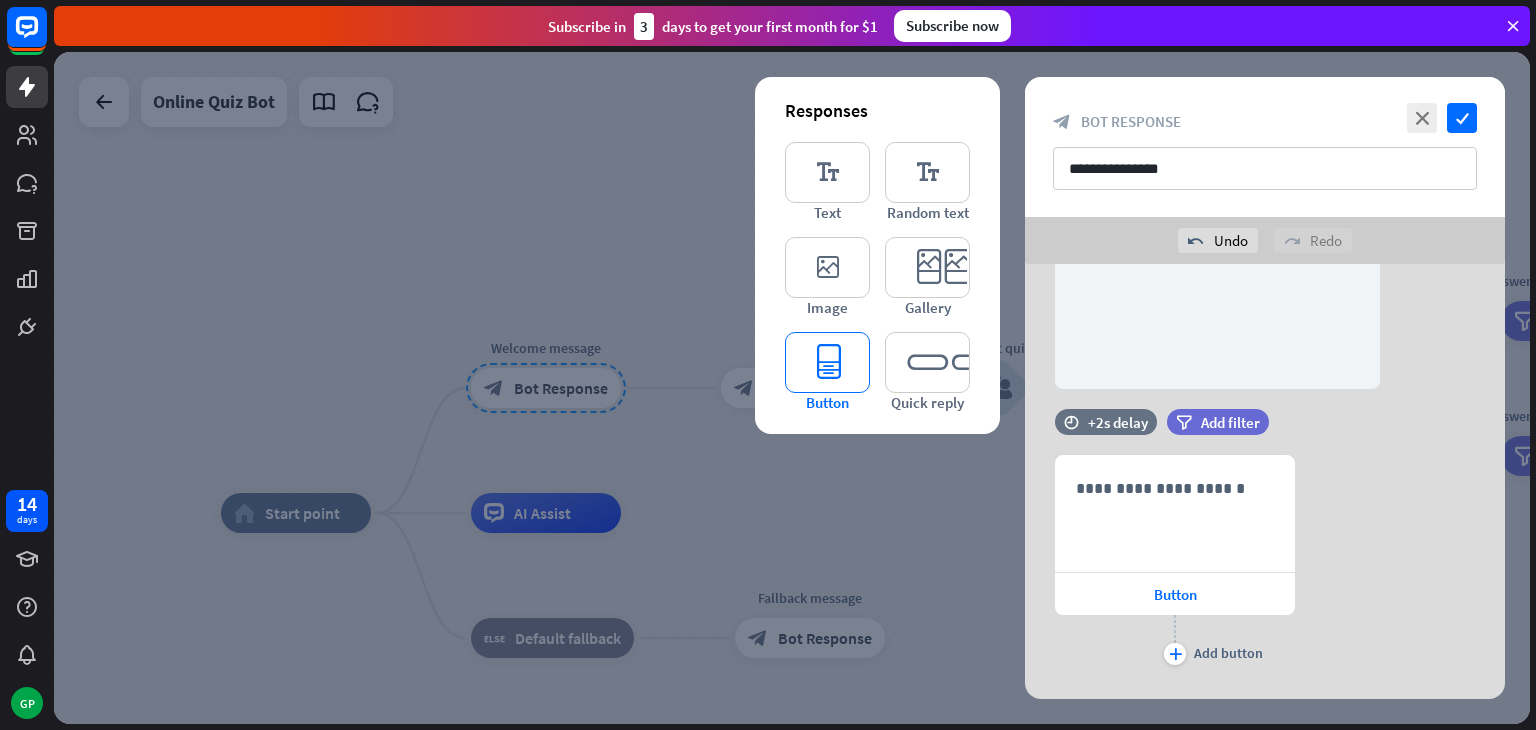 scroll, scrollTop: 392, scrollLeft: 0, axis: vertical 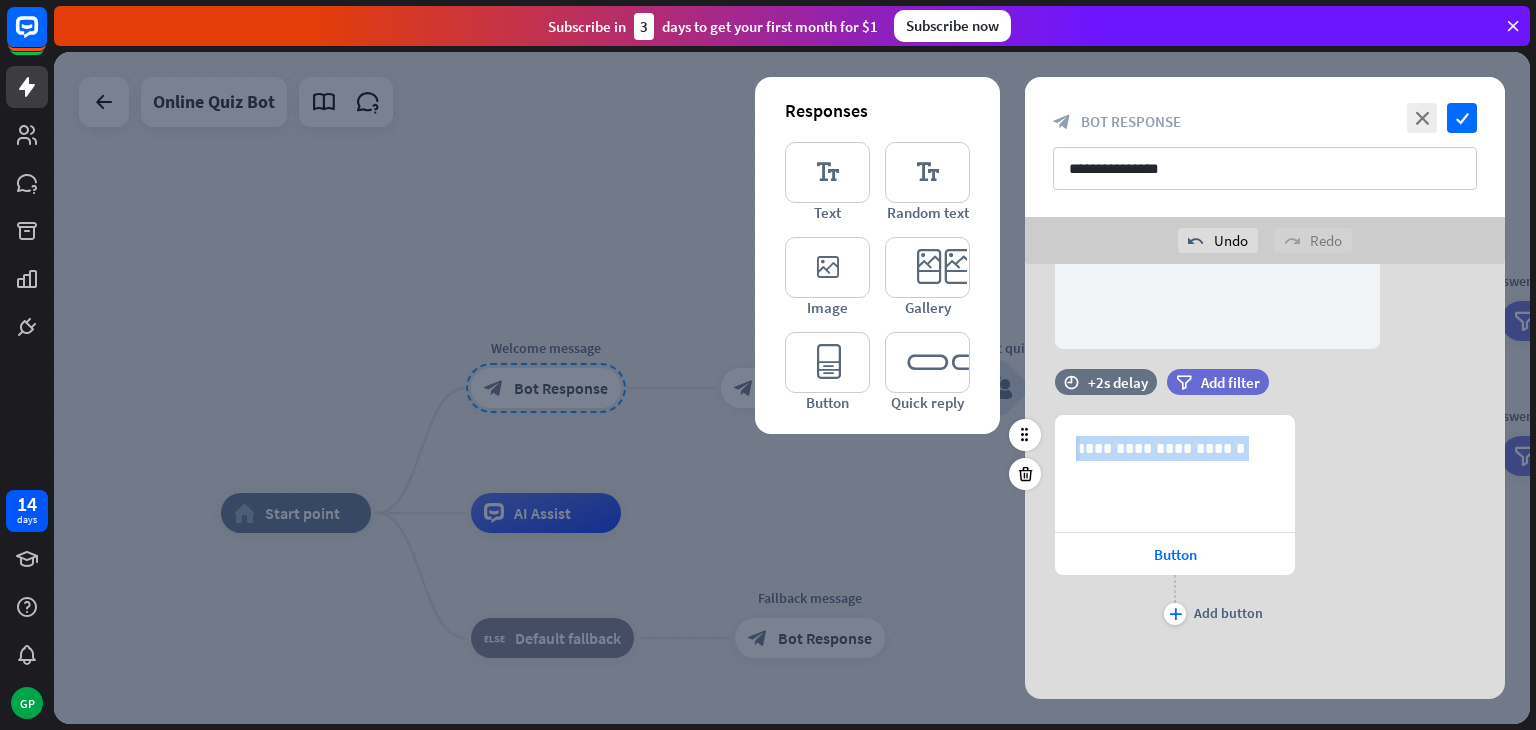 drag, startPoint x: 1372, startPoint y: 444, endPoint x: 1384, endPoint y: 369, distance: 75.95393 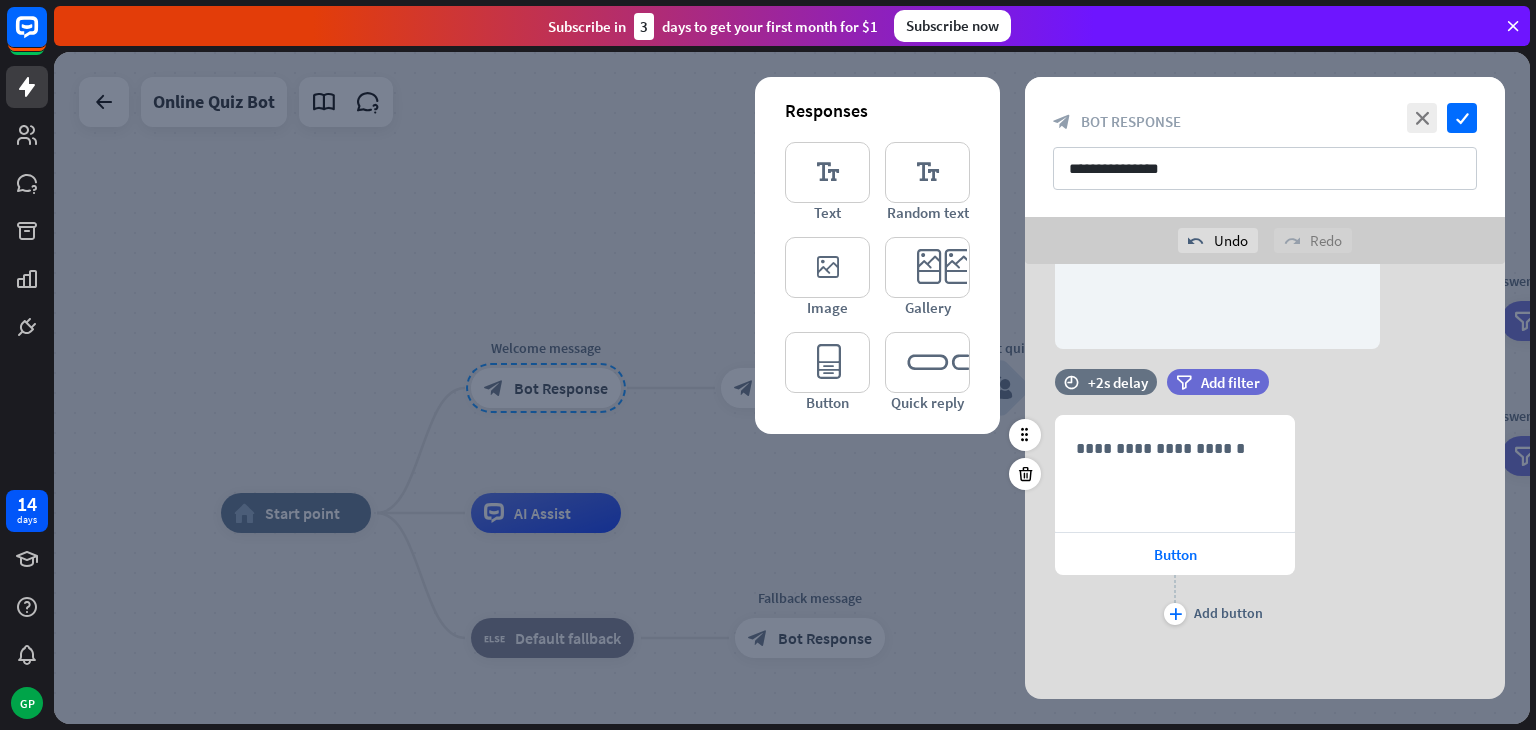 click on "time   +2s delay          filter   Add filter" at bounding box center [1265, 392] 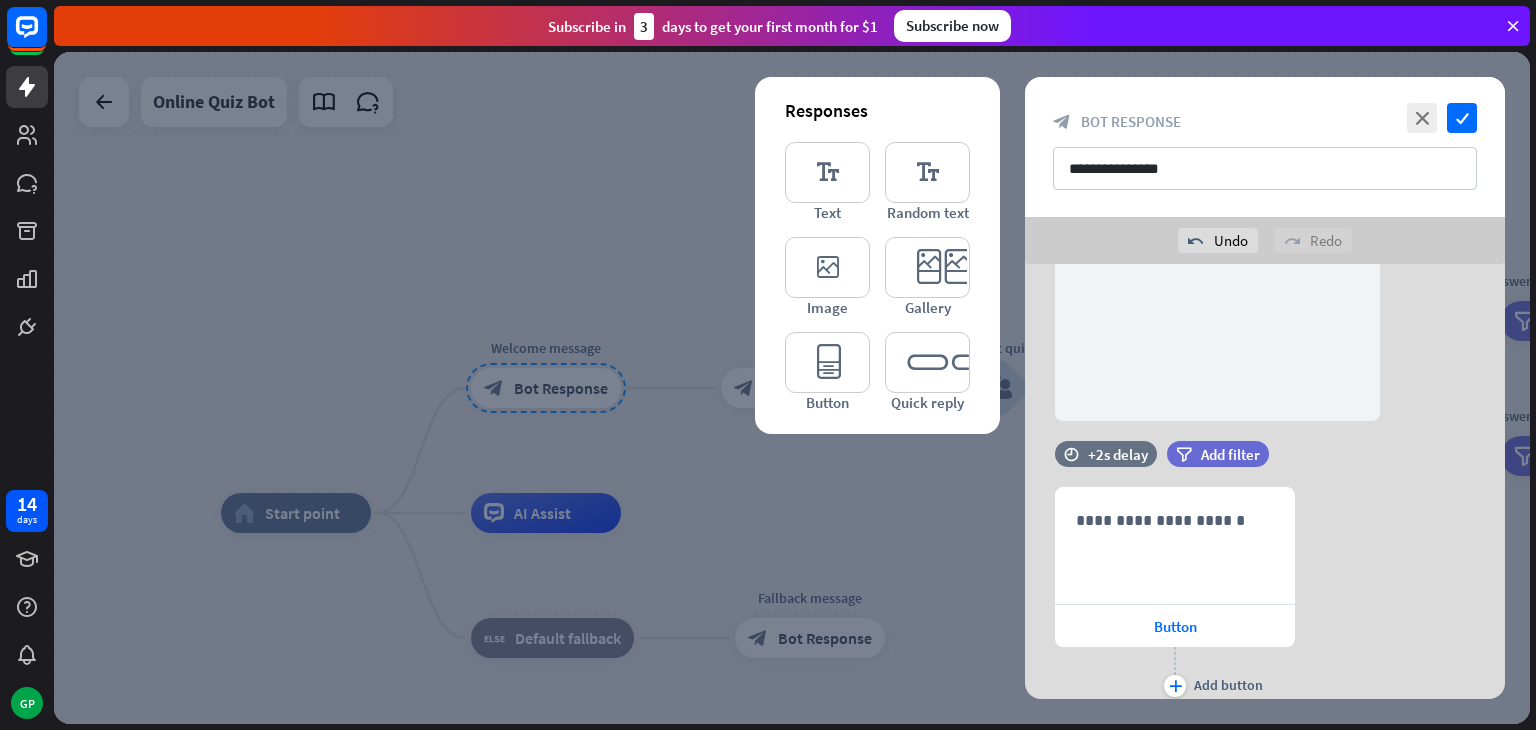scroll, scrollTop: 392, scrollLeft: 0, axis: vertical 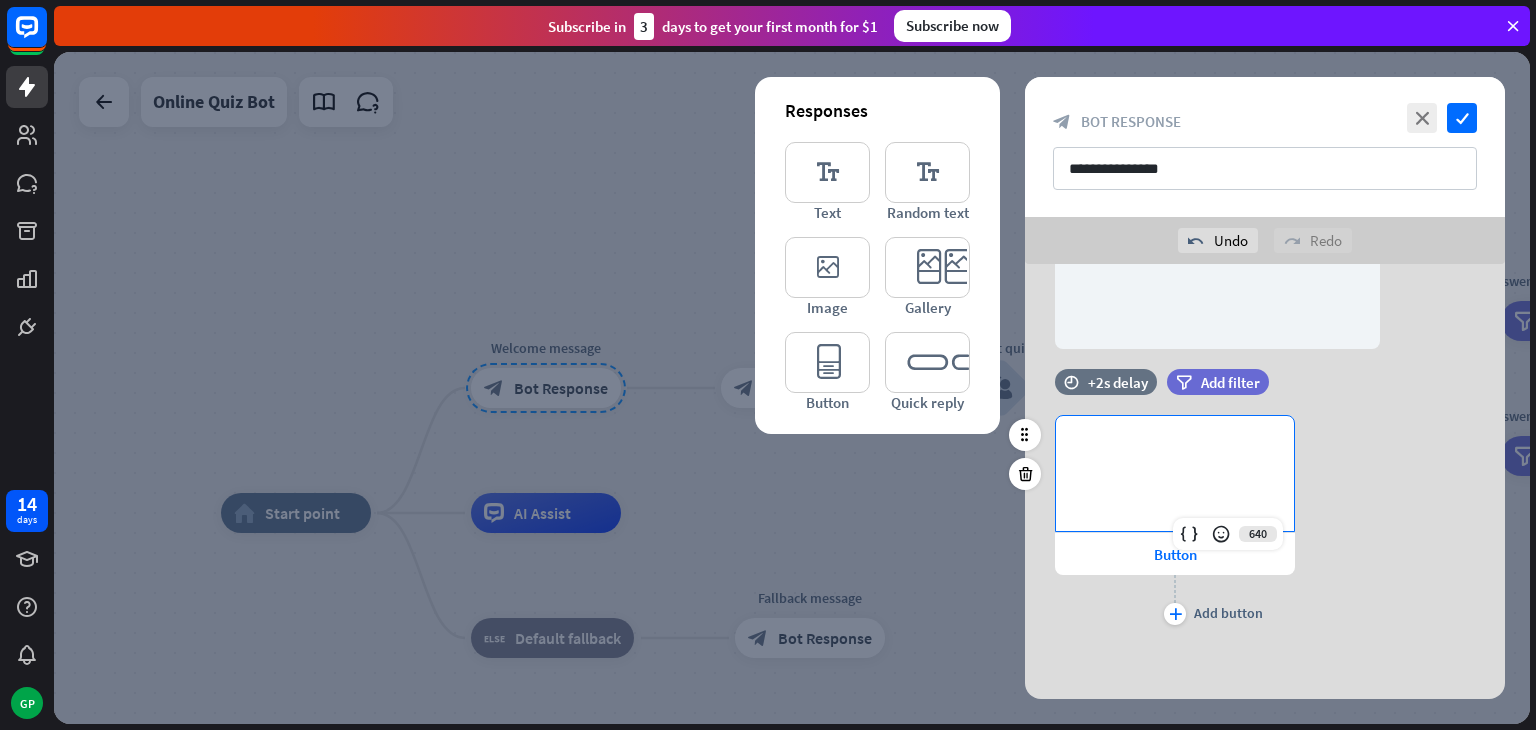 click on "**********" at bounding box center [1175, 448] 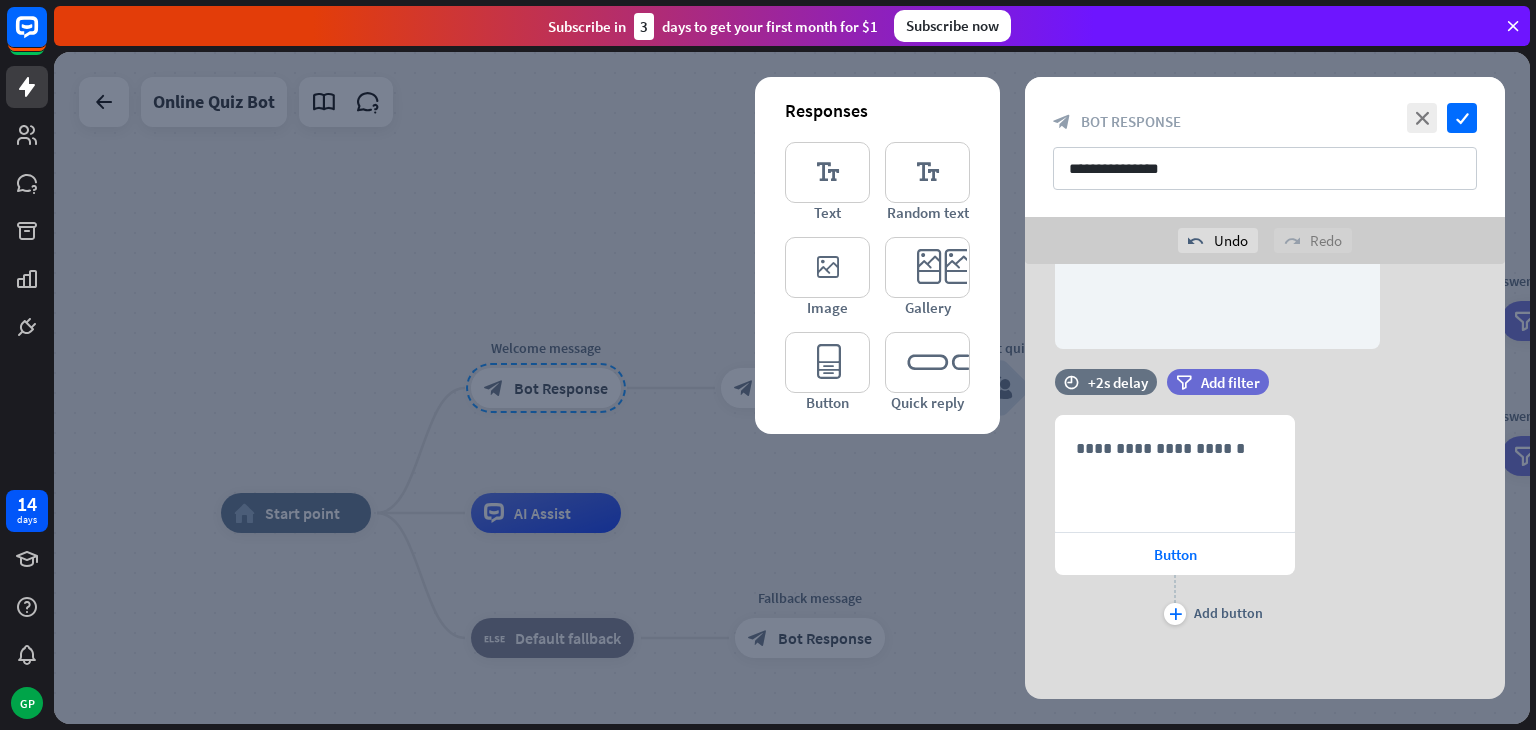 click at bounding box center [792, 388] 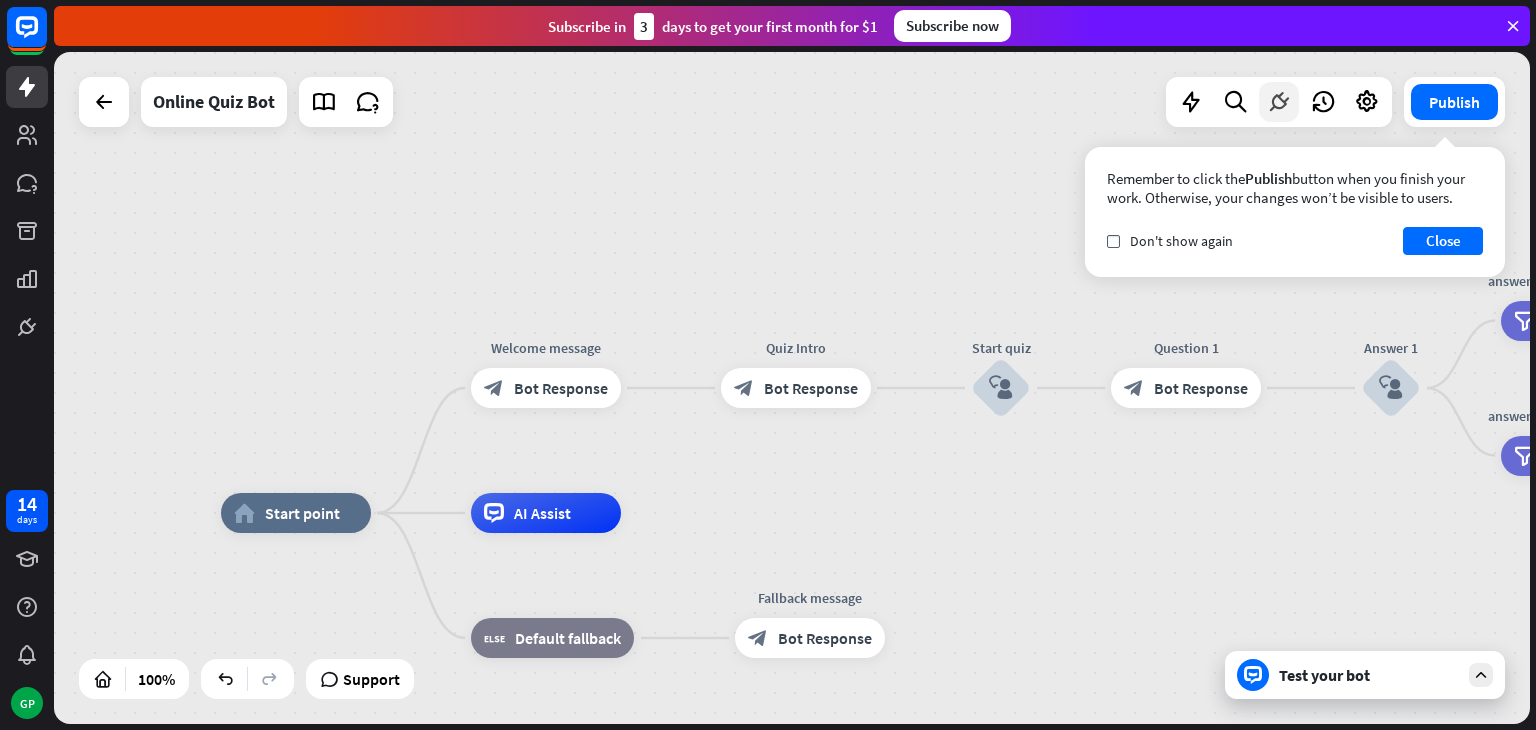 click at bounding box center (1279, 102) 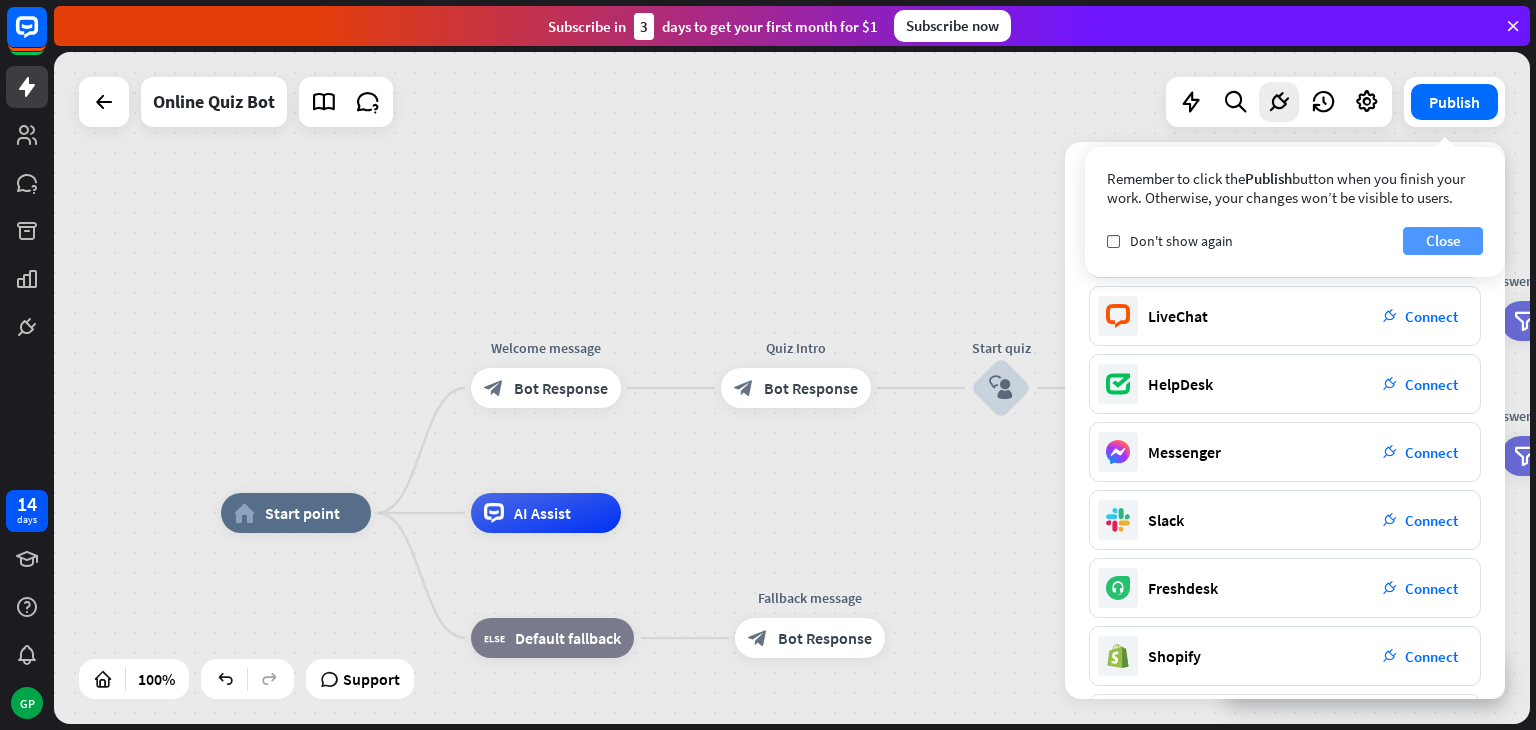 click on "Close" at bounding box center [1443, 241] 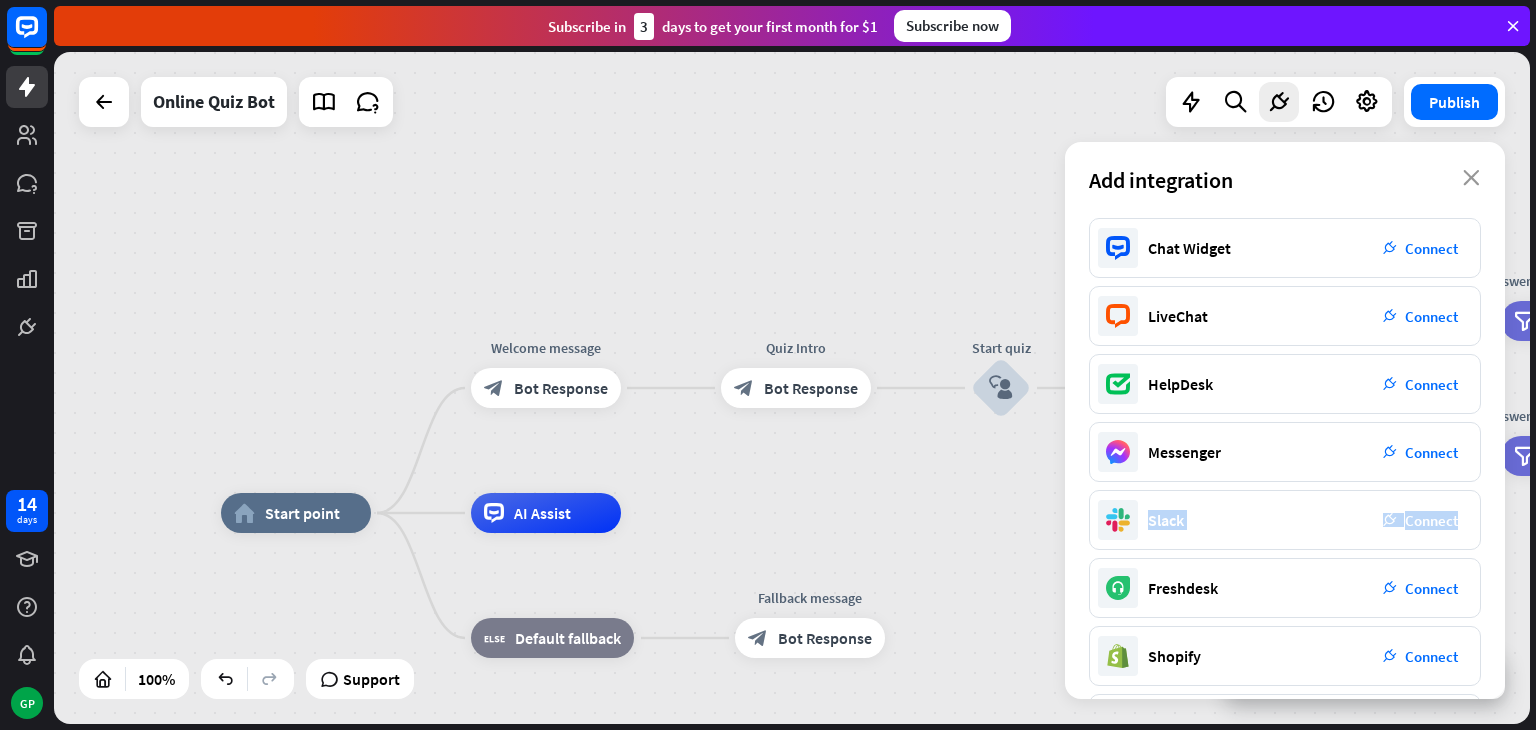 drag, startPoint x: 1491, startPoint y: 473, endPoint x: 1480, endPoint y: 489, distance: 19.416489 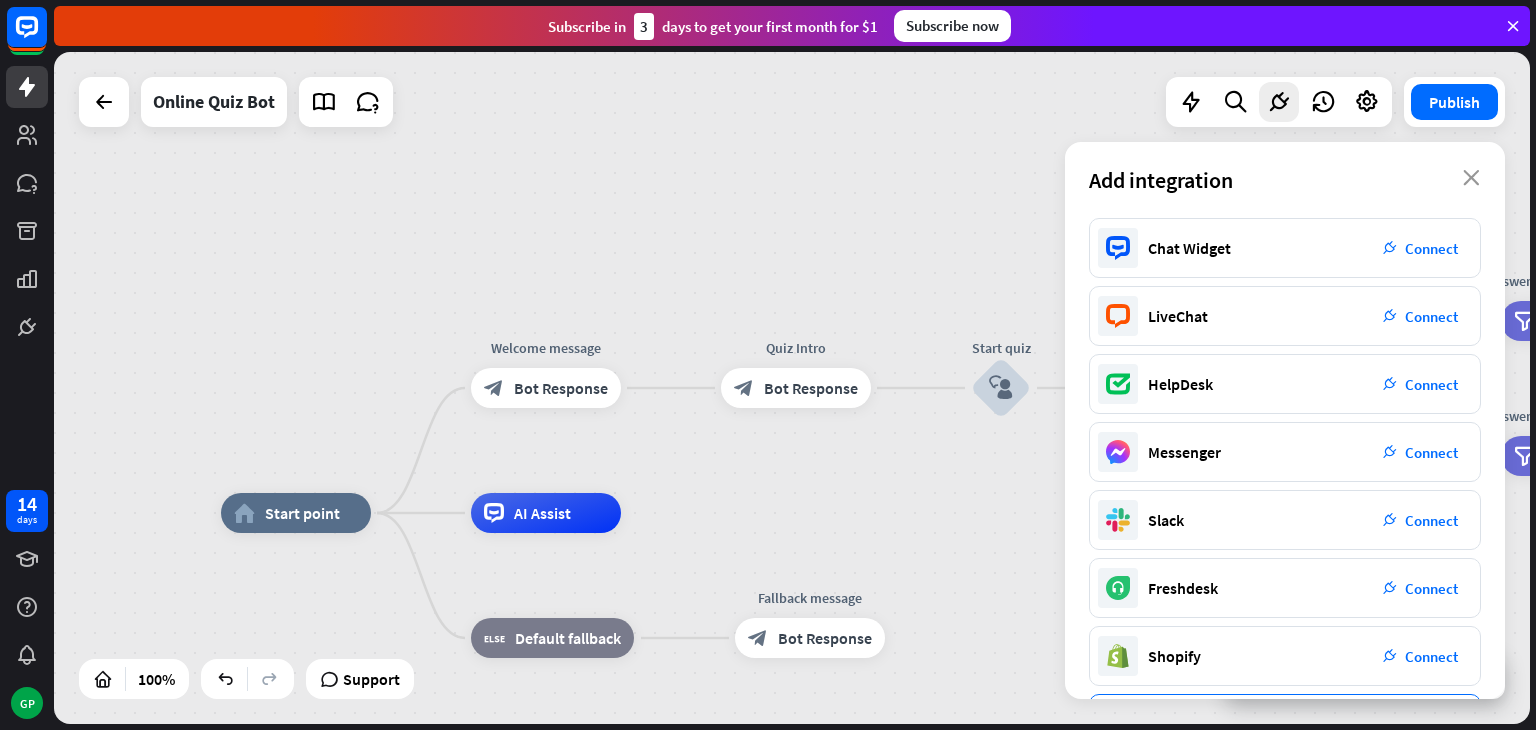 click on "Zapier   plug_integration   Connect" at bounding box center (1285, 724) 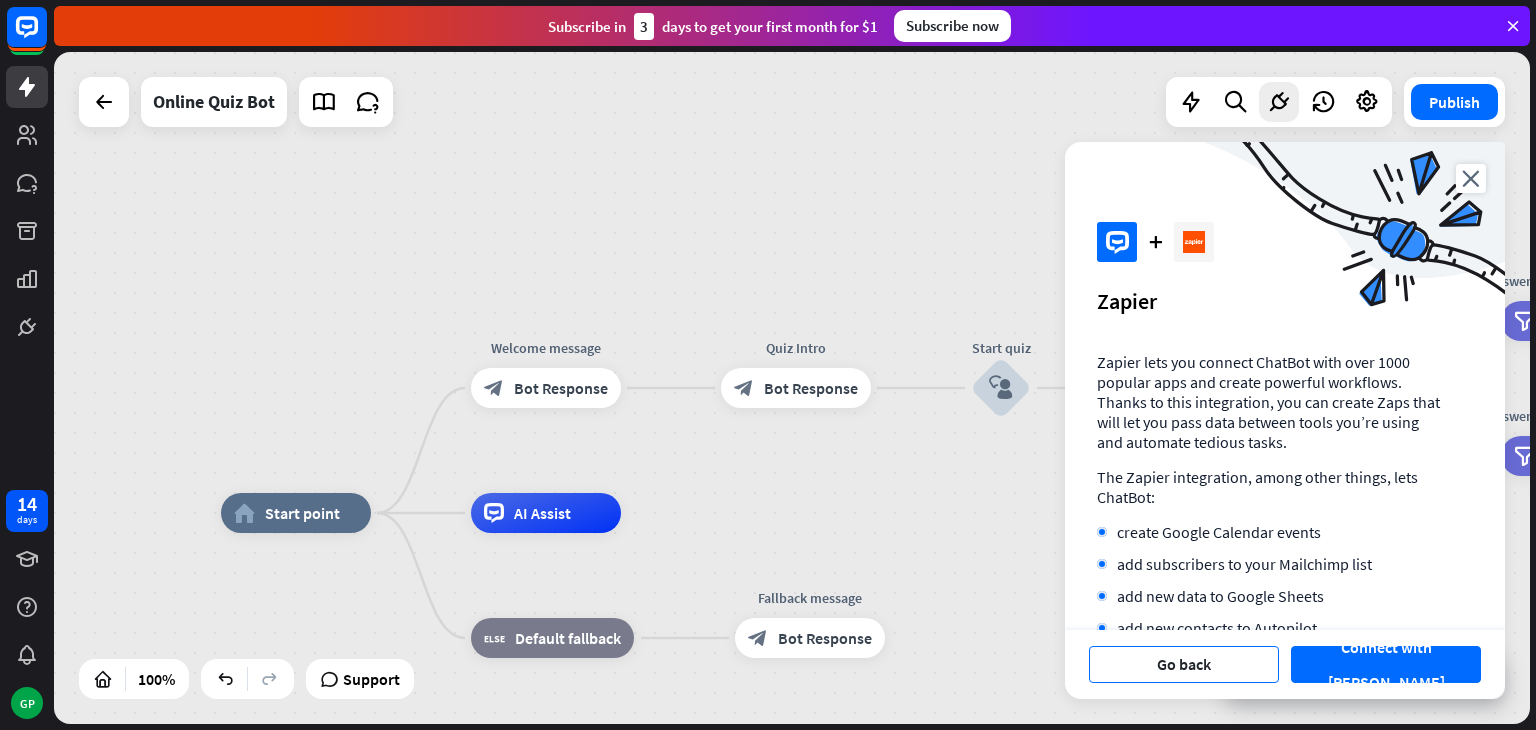 click on "Go back" at bounding box center [1184, 664] 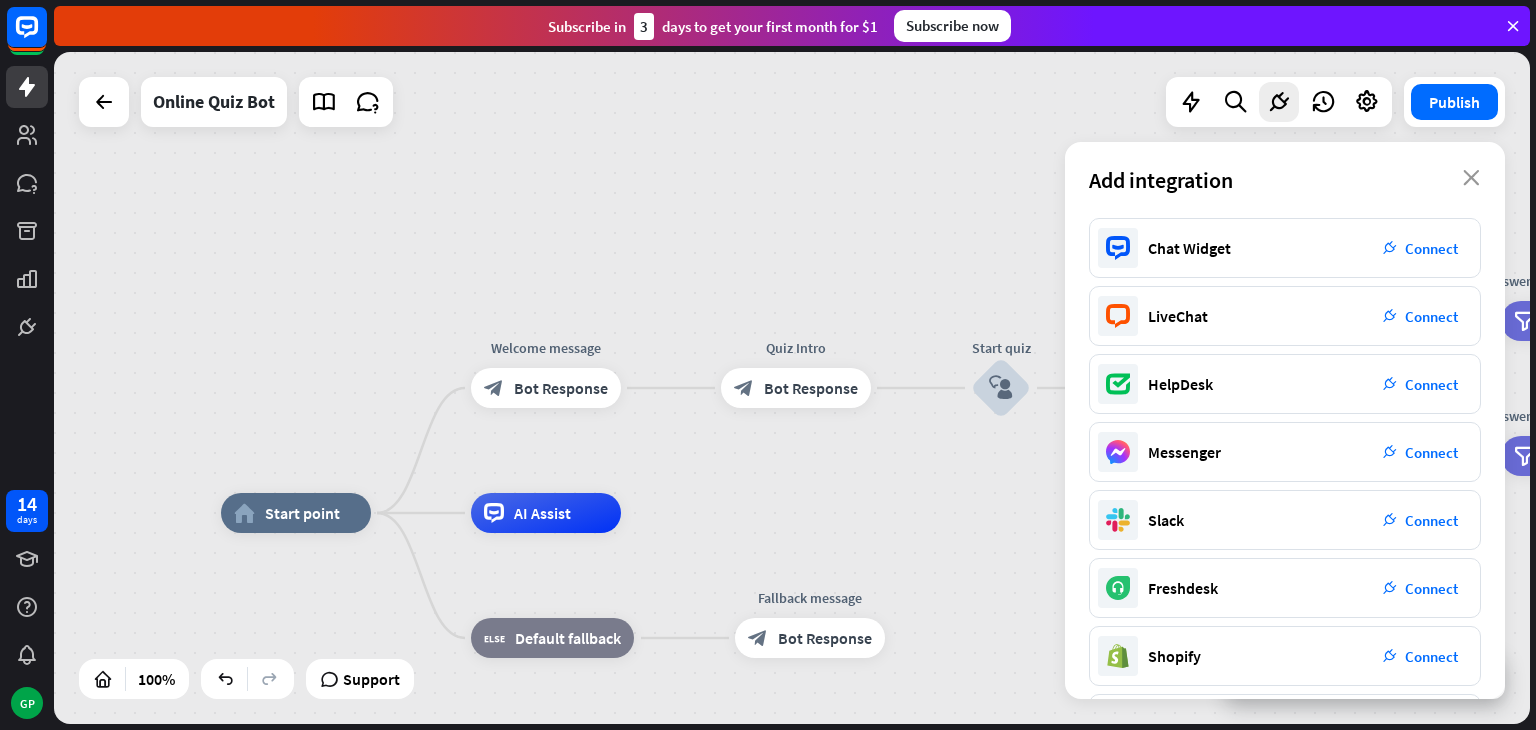 click on "Add integration   close" at bounding box center (1285, 180) 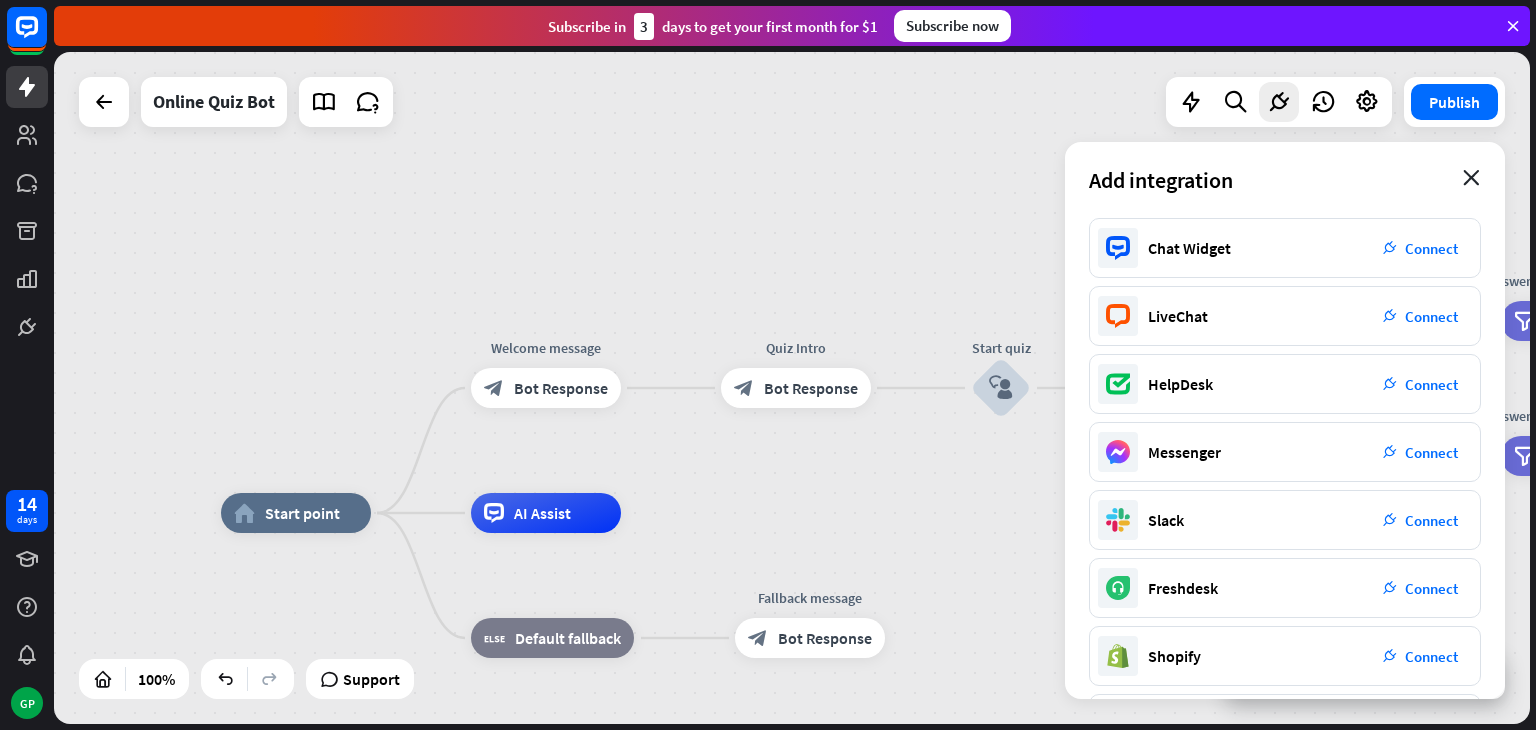 click on "close" at bounding box center (1471, 178) 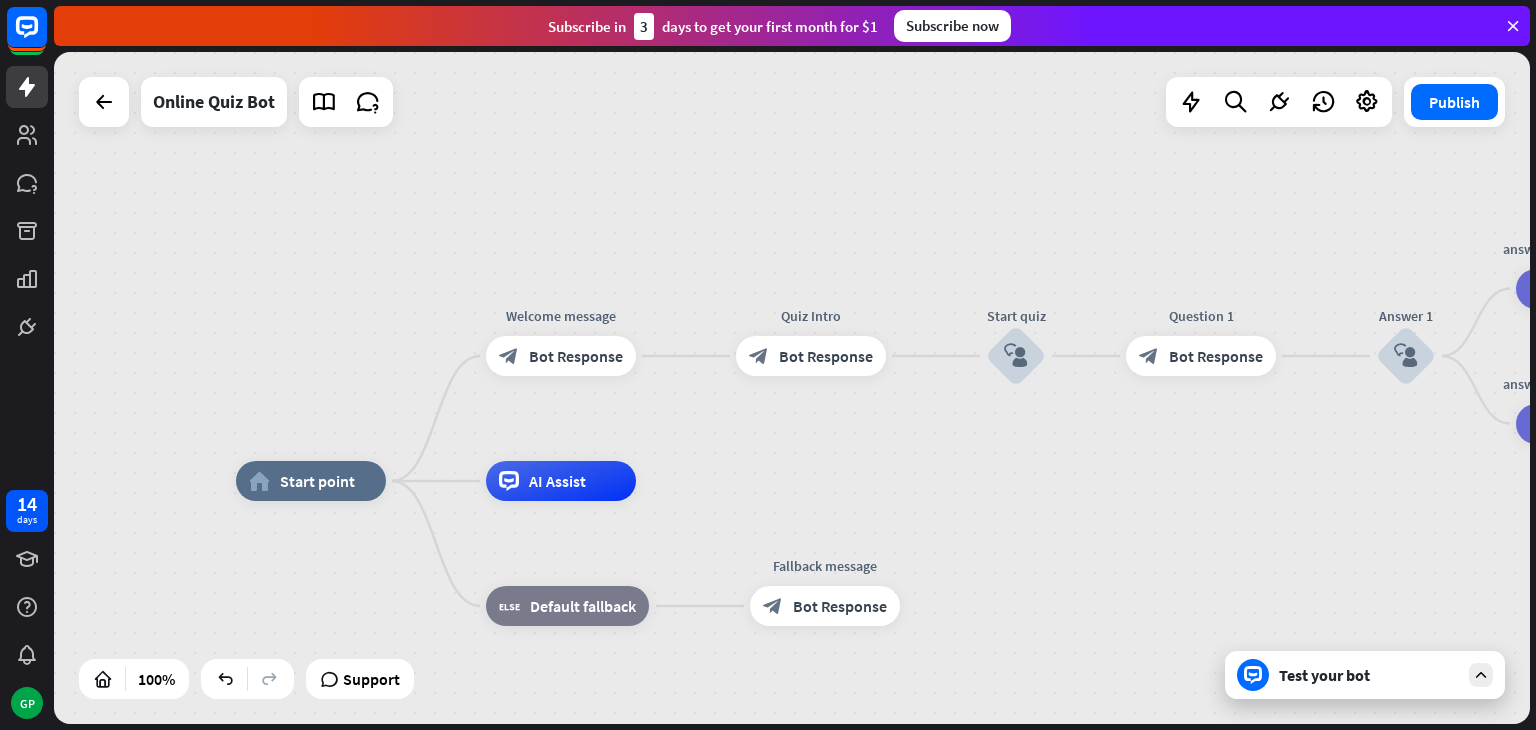 drag, startPoint x: 1471, startPoint y: 178, endPoint x: 1535, endPoint y: 226, distance: 80 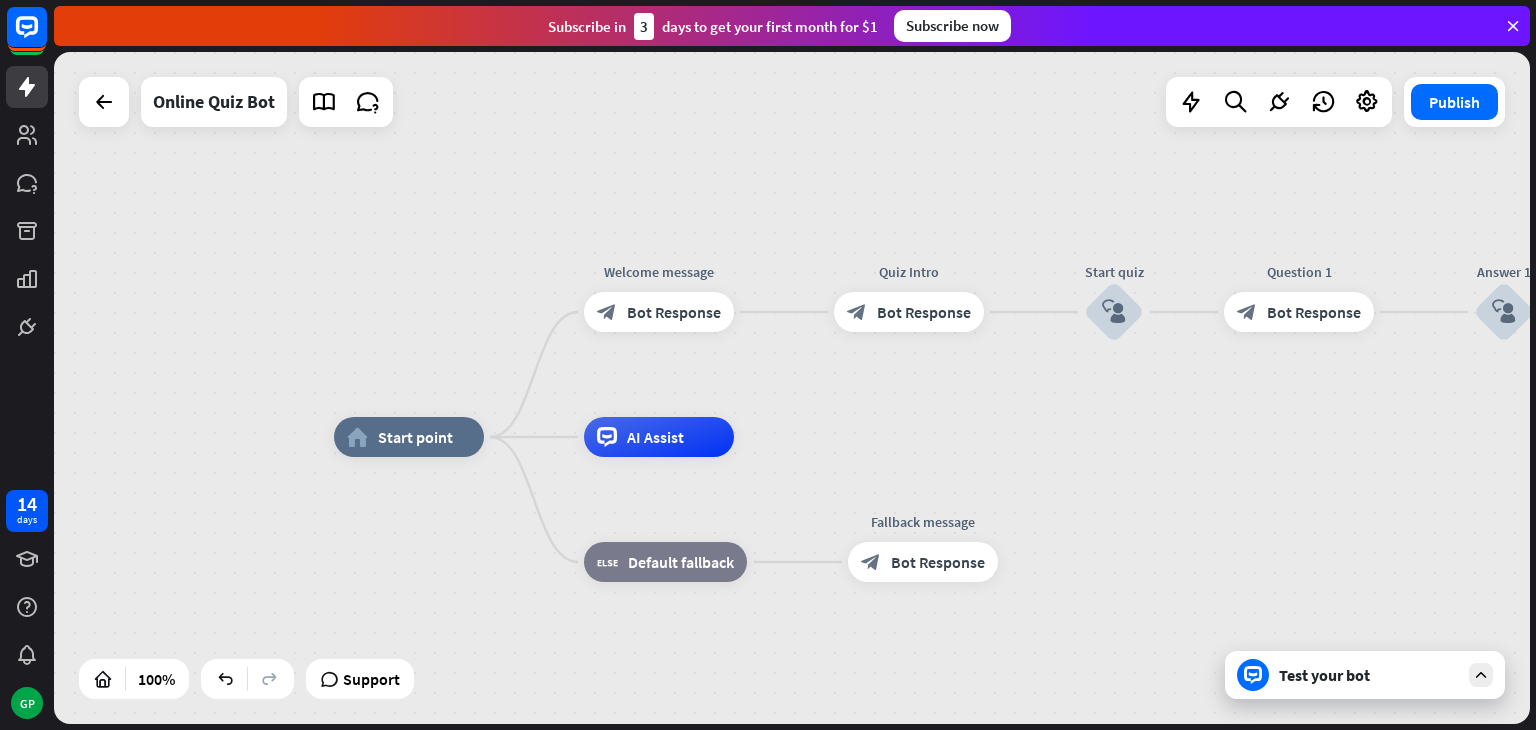 drag, startPoint x: 1241, startPoint y: 565, endPoint x: 1291, endPoint y: 439, distance: 135.5581 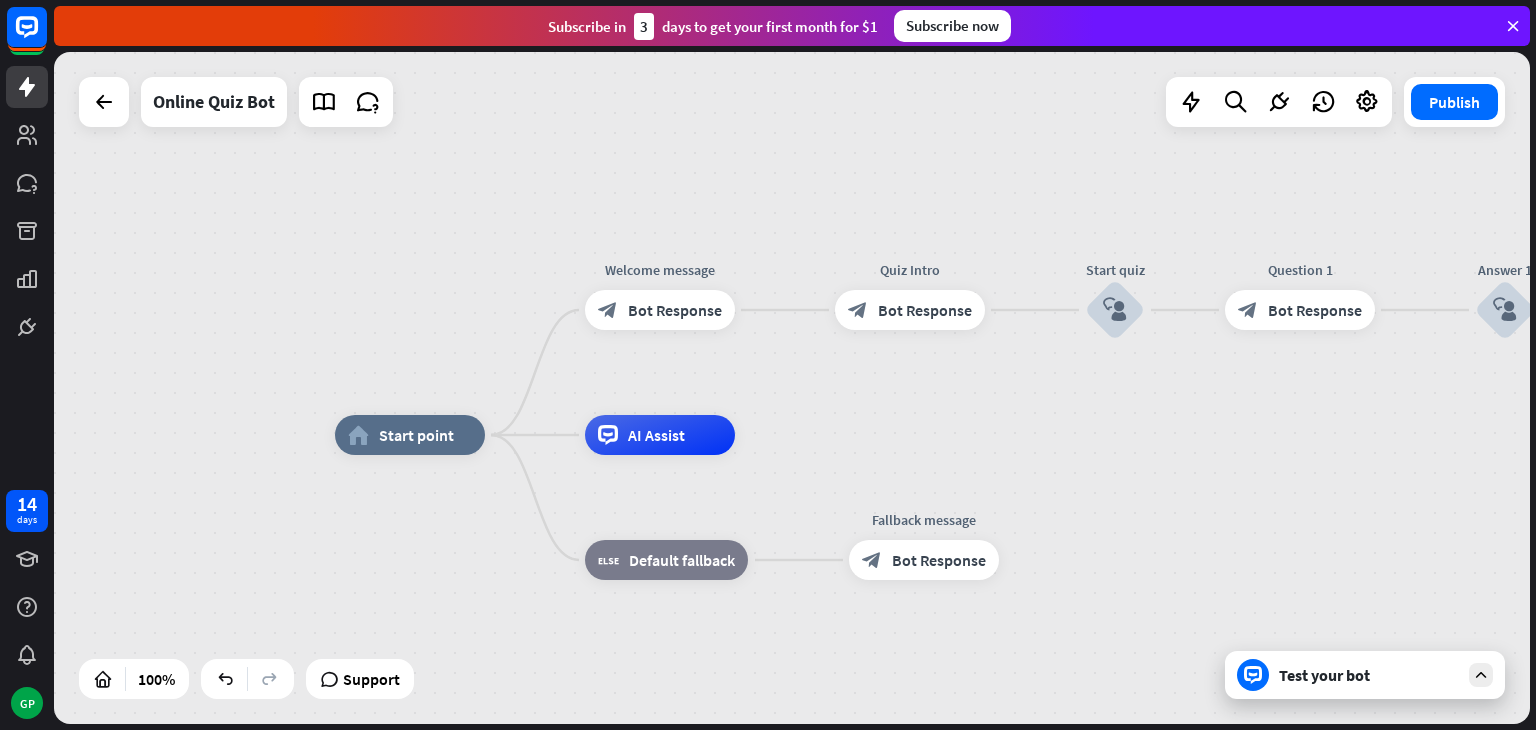 click on "Test your bot" at bounding box center (1369, 675) 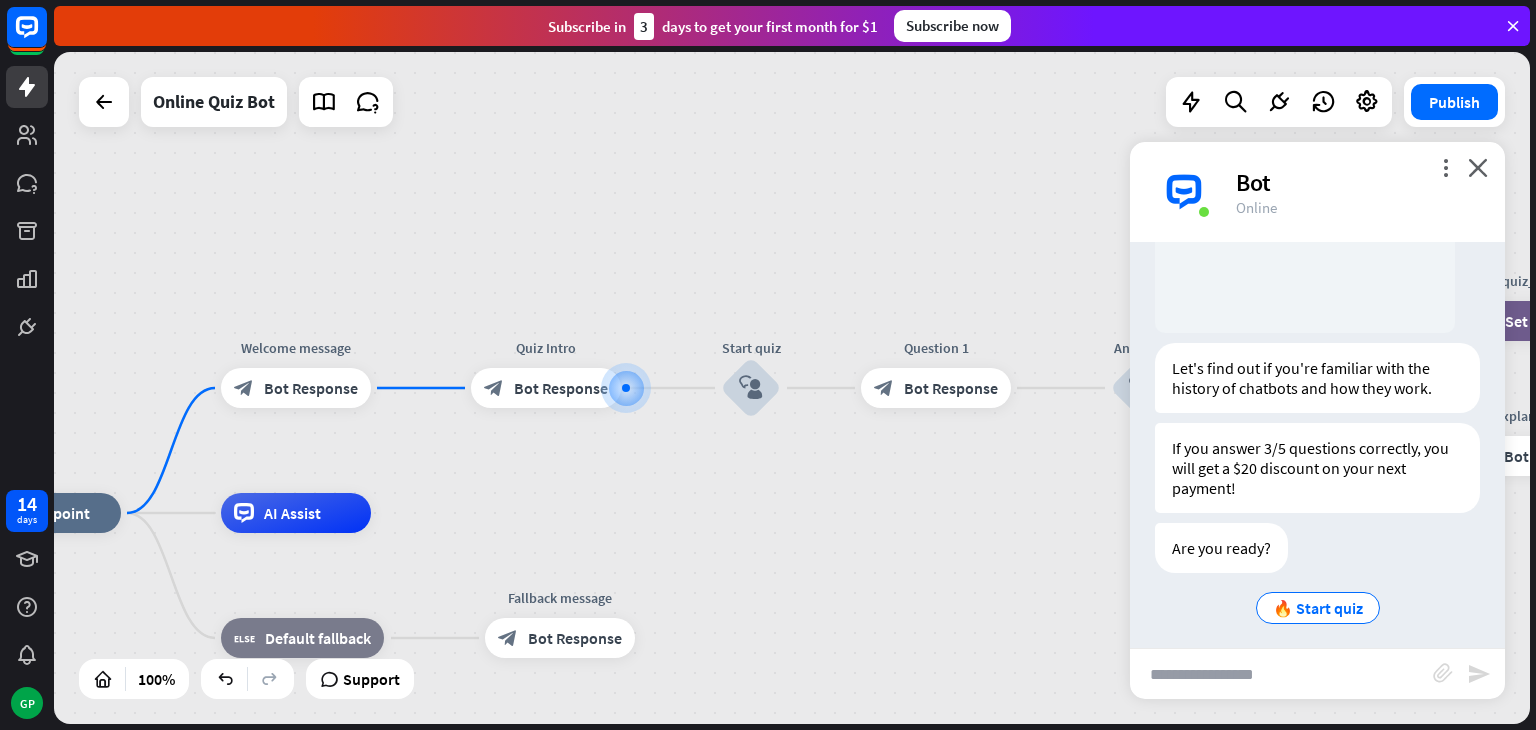 scroll, scrollTop: 276, scrollLeft: 0, axis: vertical 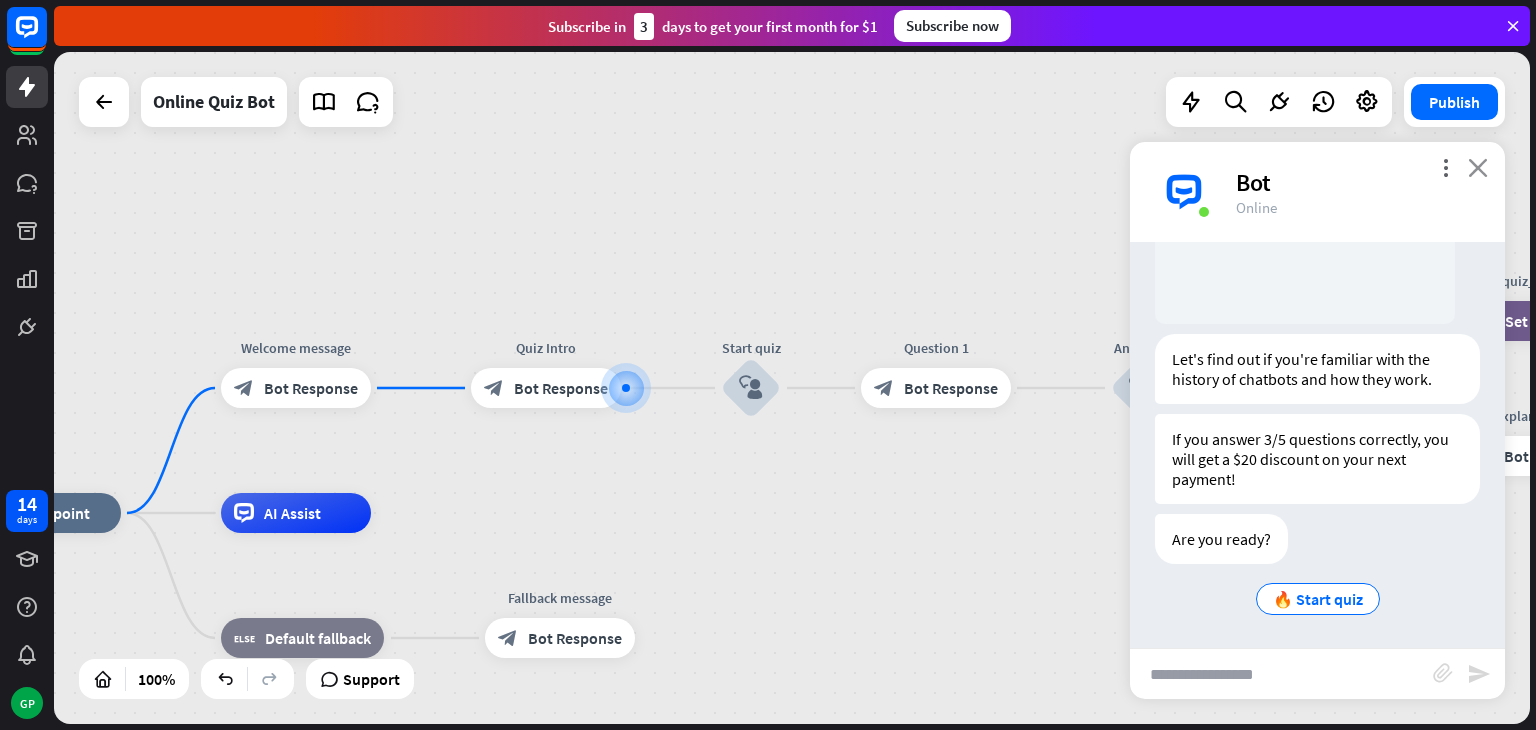 click on "close" at bounding box center (1478, 167) 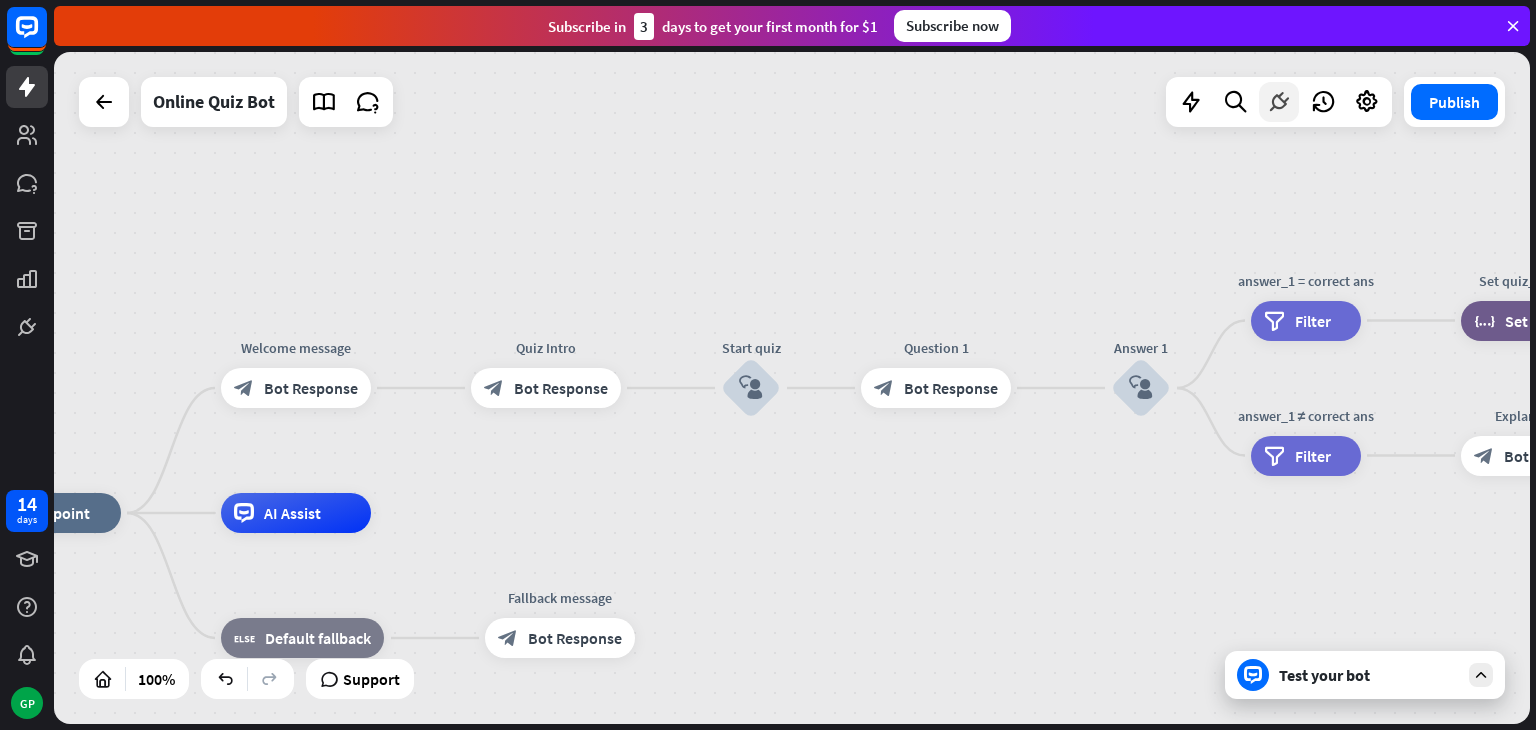 click at bounding box center [1279, 102] 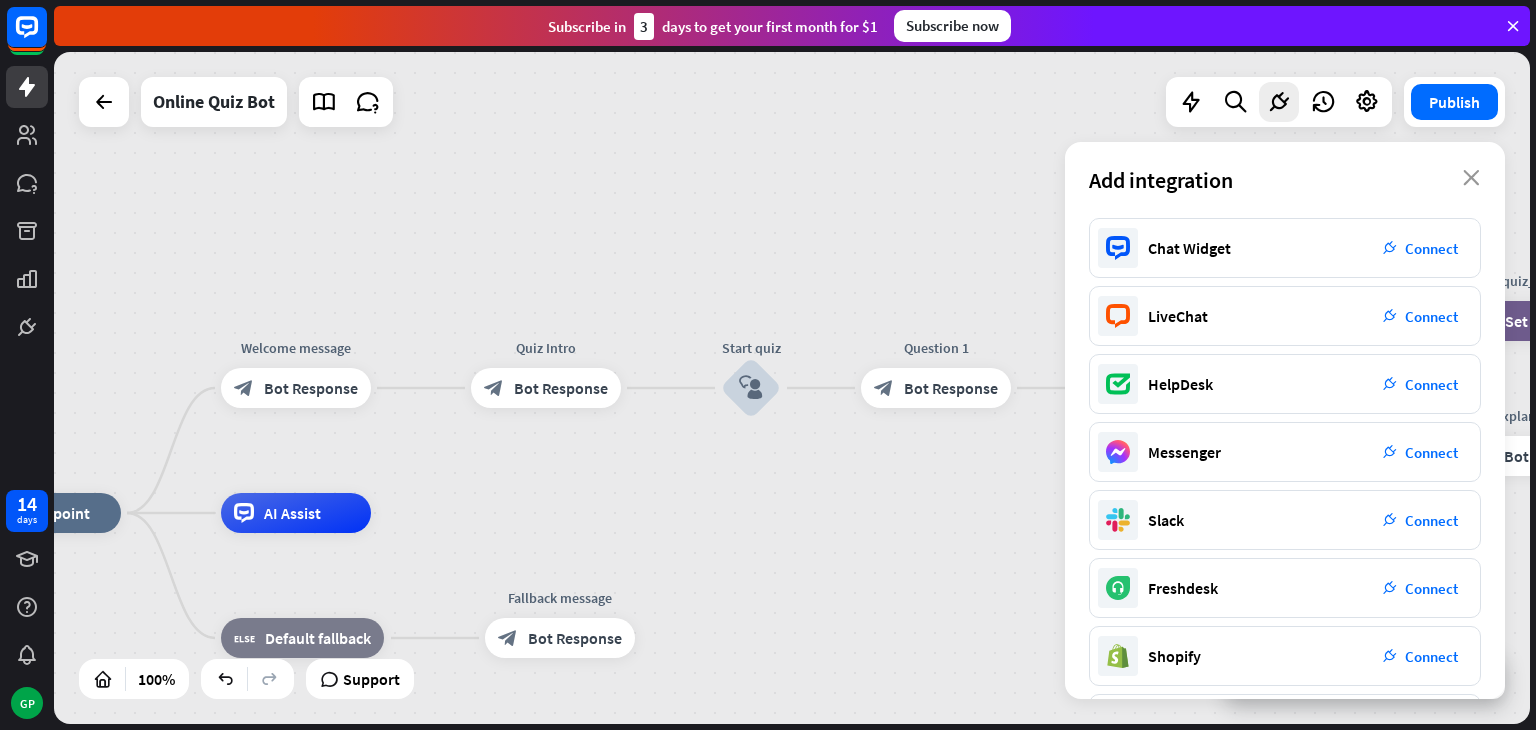 click on "Add integration" at bounding box center [1161, 180] 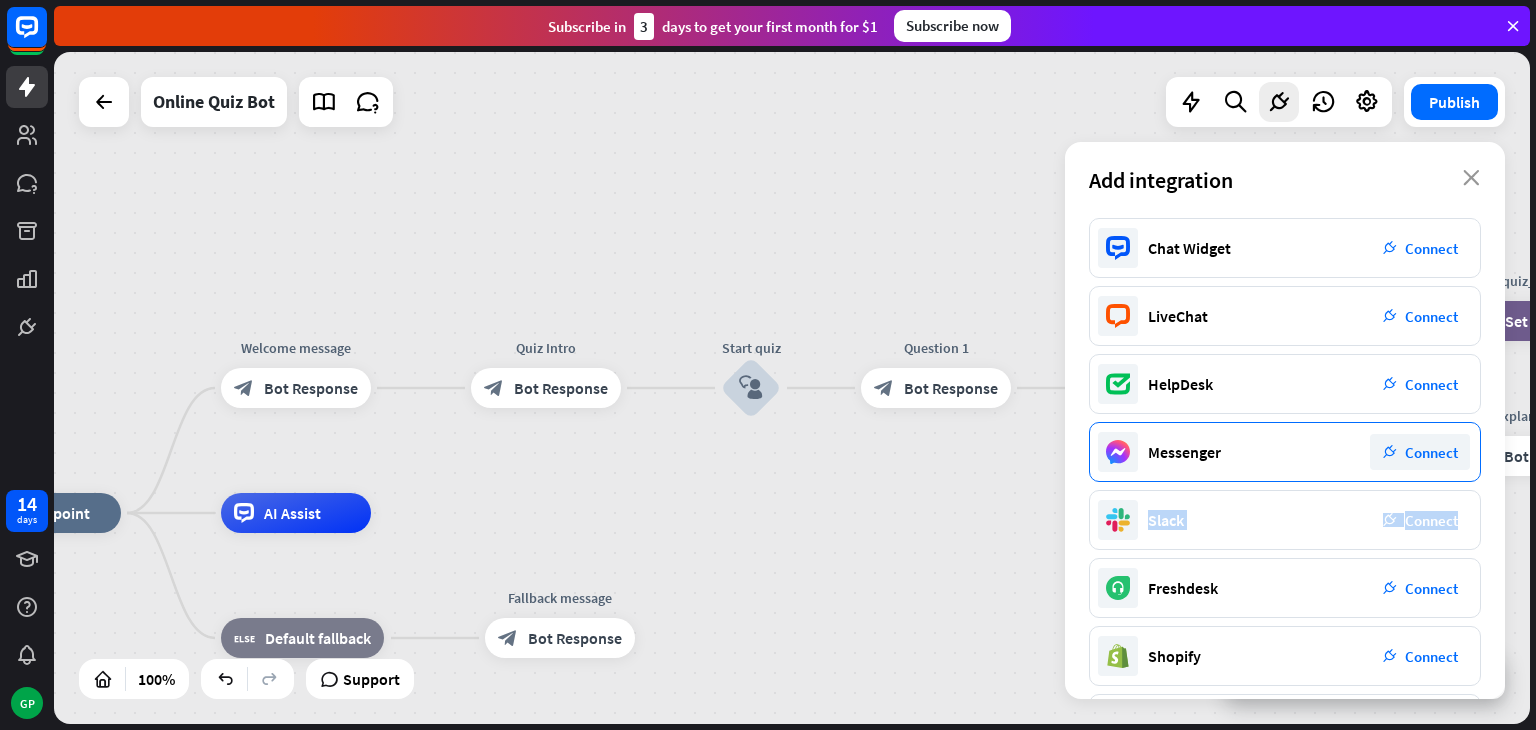 click on "Chat Widget   plug_integration   Connect                     LiveChat   plug_integration   Connect       HelpDesk   plug_integration   Connect                                   Messenger   plug_integration   Connect                           Slack   plug_integration   Connect                       Freshdesk   plug_integration   Connect                         Shopify   plug_integration   Connect                       Zapier   plug_integration   Connect             Zendesk   plug_integration   Connect           Webhook   plug_integration   Connect                     WordPress   plug_integration   Connect" at bounding box center (1285, 458) 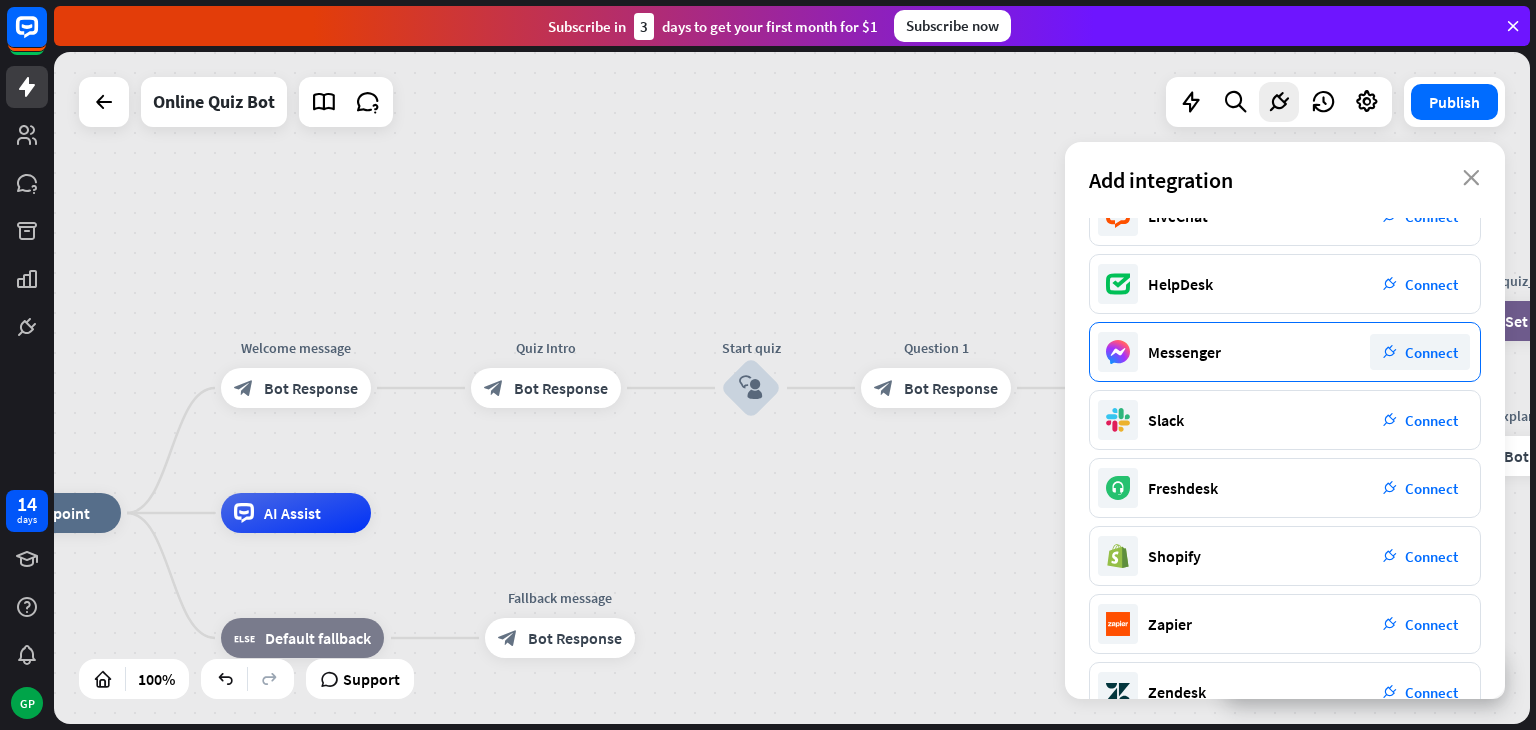 scroll, scrollTop: 283, scrollLeft: 0, axis: vertical 